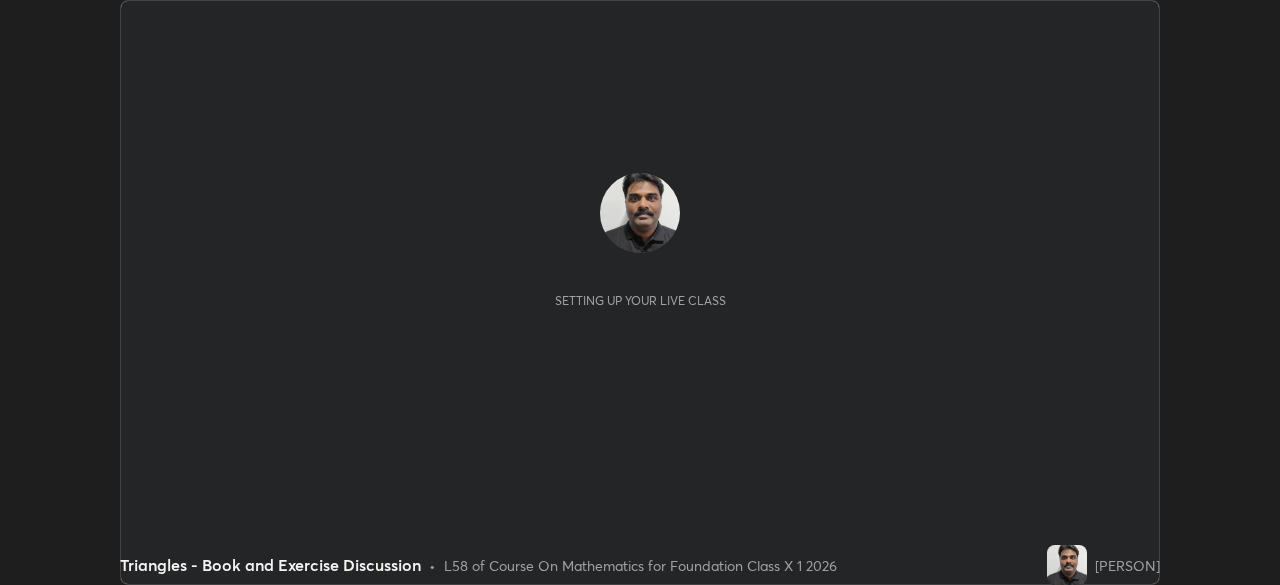 scroll, scrollTop: 0, scrollLeft: 0, axis: both 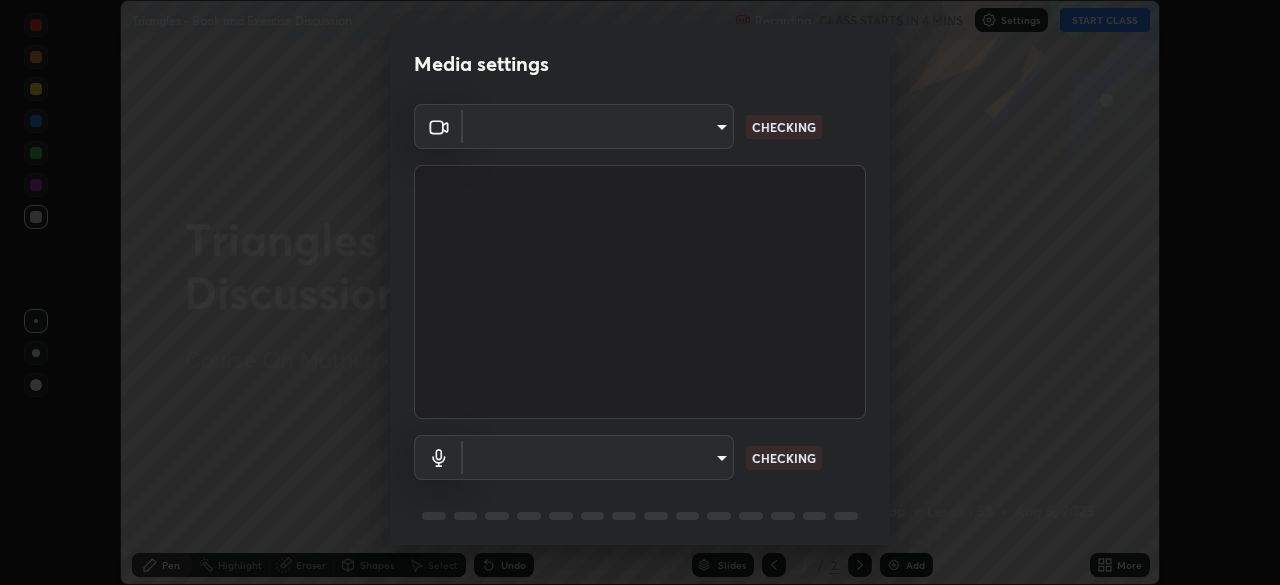 type on "3587b5fcf6e6b1efd567becf28dfd5d3df51b249fd3ad8f2a19155ee8f6d36a4" 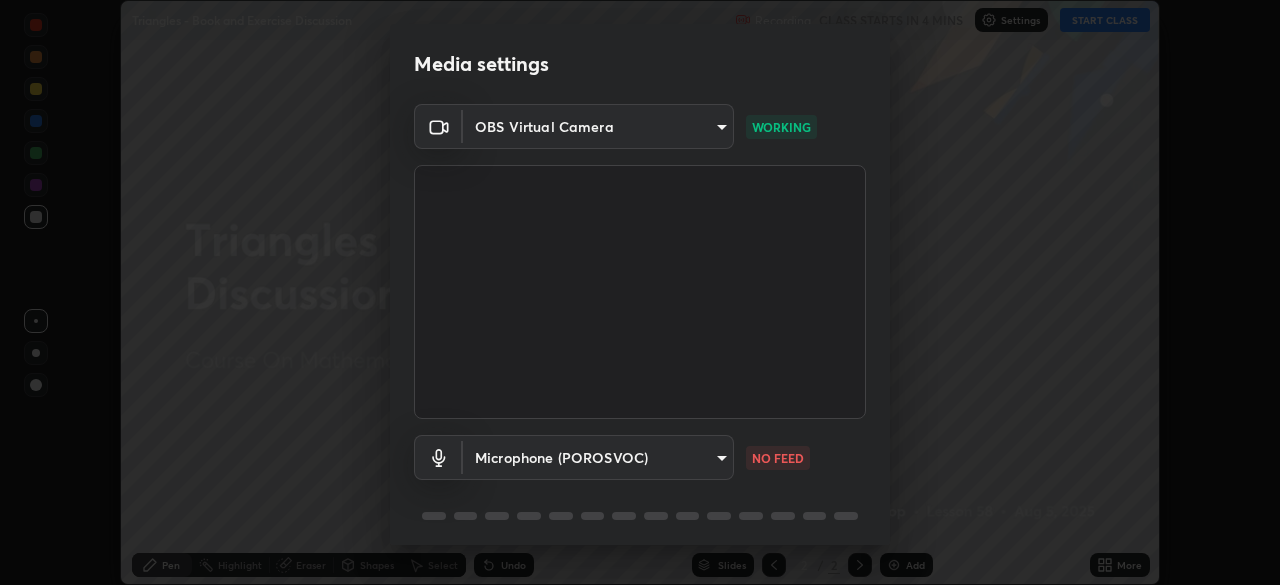 click on "Erase all Triangles - Book and Exercise Discussion Recording CLASS STARTS IN 4 MINS Settings START CLASS Setting up your live class Triangles - Book and Exercise Discussion • L58 of Course On Mathematics for Foundation Class X 1 2026 [PERSON] Pen Highlight Eraser Shapes Select Undo Slides 2 / 2 Add More No doubts shared Encourage your learners to ask a doubt for better clarity Report an issue Reason for reporting Buffering Chat not working Audio - Video sync issue Educator video quality low ​ Attach an image Report Media settings OBS Virtual Camera [HASH] WORKING Microphone (POROSVOC) [HASH] NO FEED 1 / 5 Next" at bounding box center (640, 292) 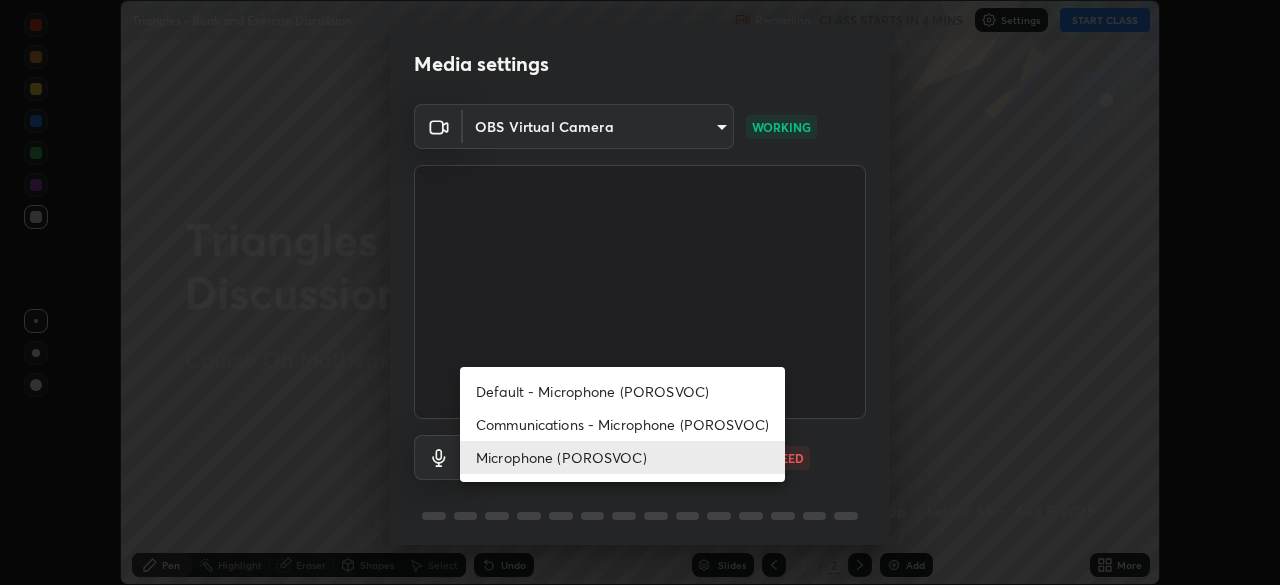 click on "Default - Microphone (POROSVOC)" at bounding box center [622, 391] 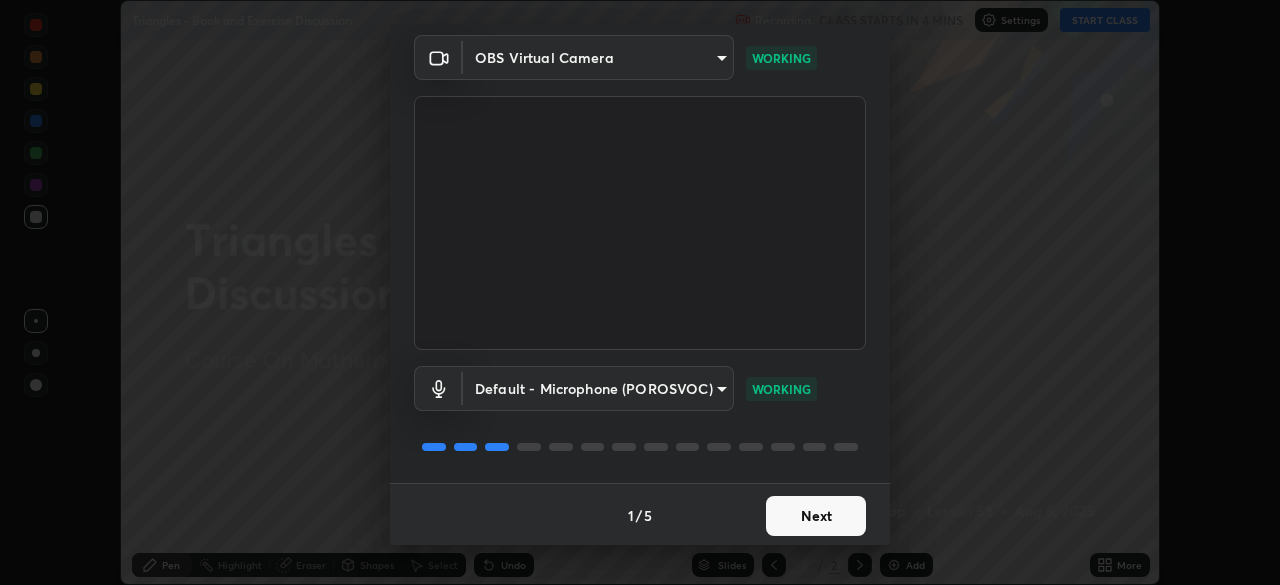 scroll, scrollTop: 71, scrollLeft: 0, axis: vertical 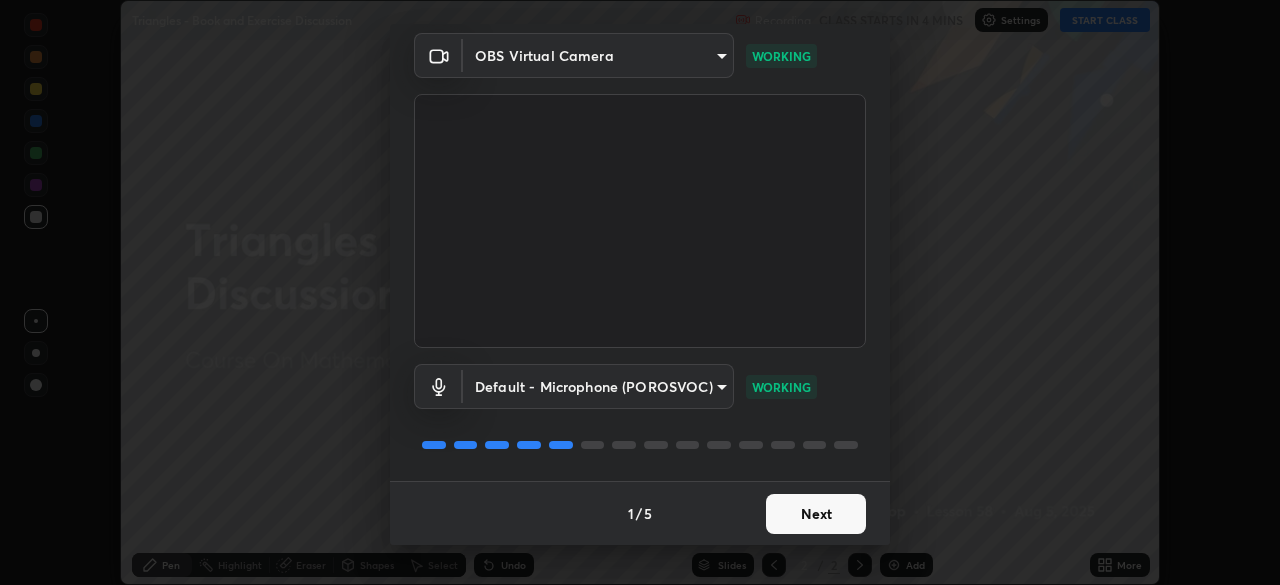 click on "Next" at bounding box center [816, 514] 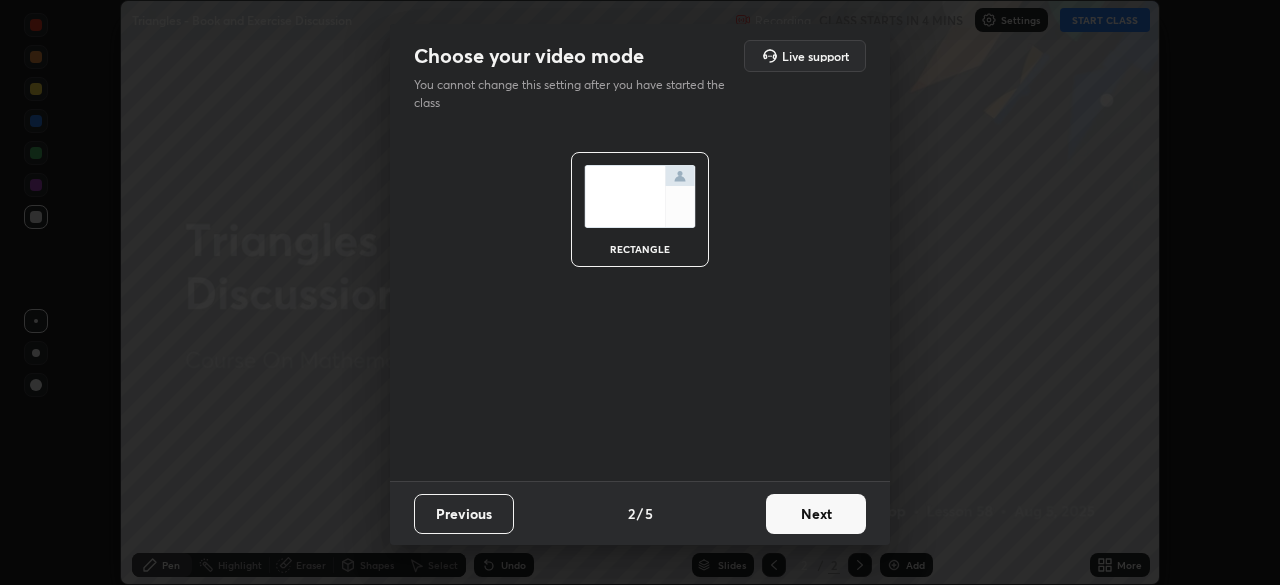 scroll, scrollTop: 0, scrollLeft: 0, axis: both 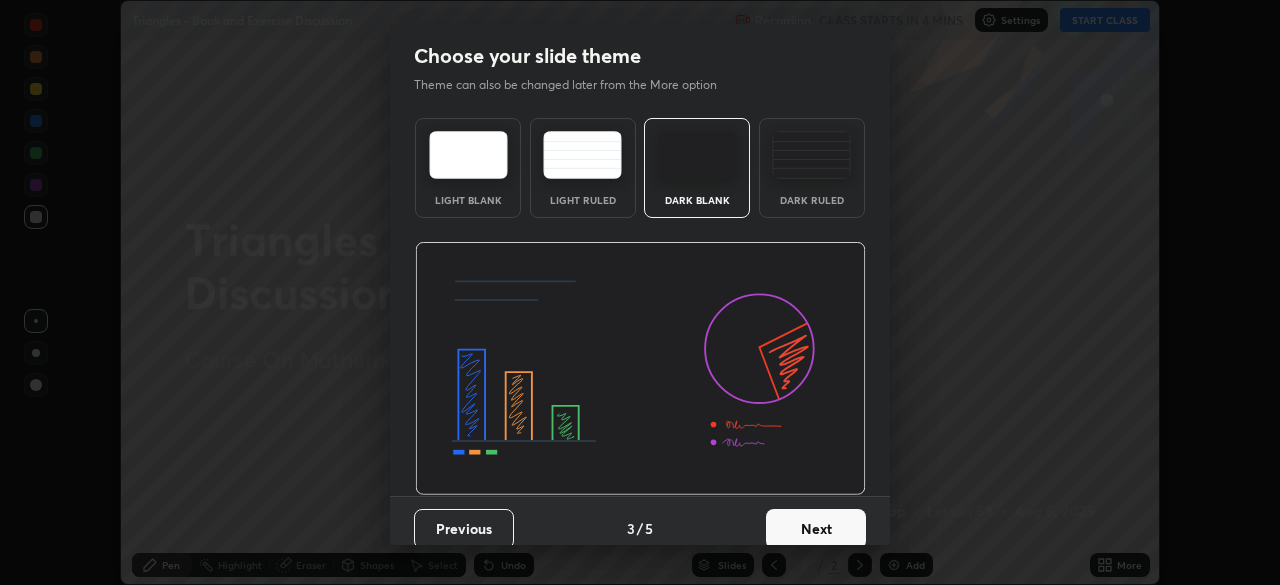 click on "Next" at bounding box center [816, 529] 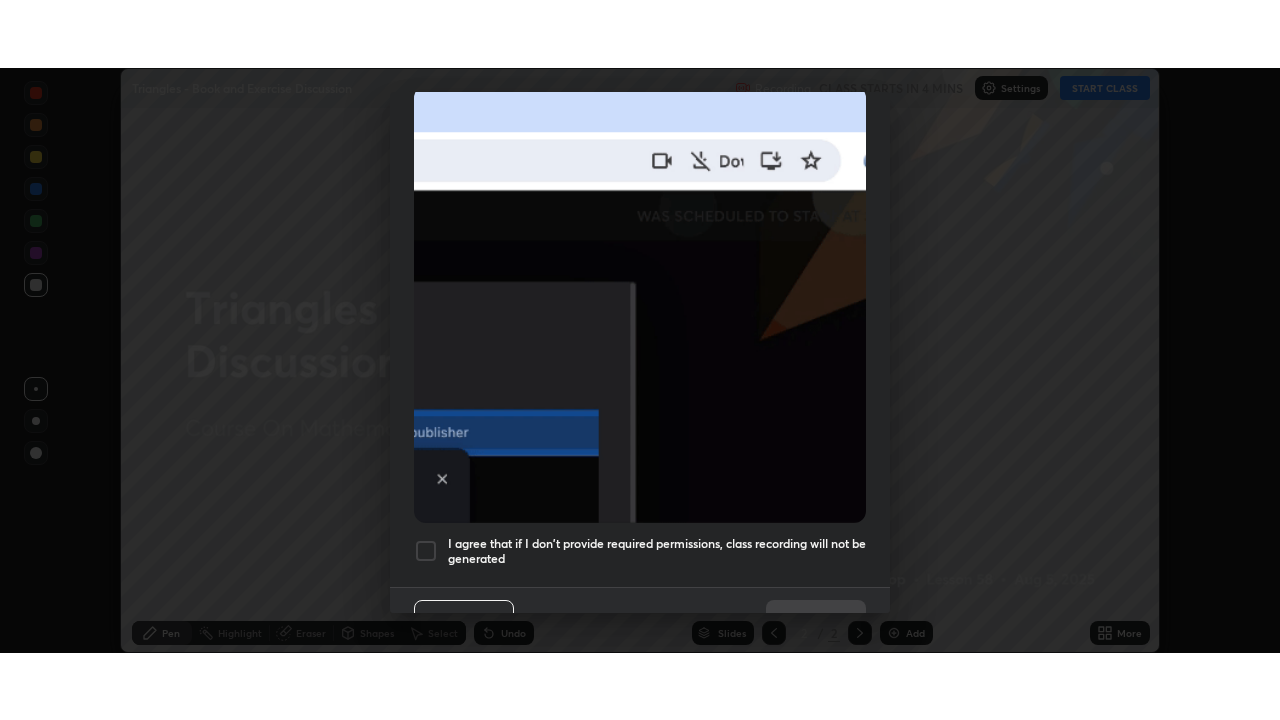 scroll, scrollTop: 479, scrollLeft: 0, axis: vertical 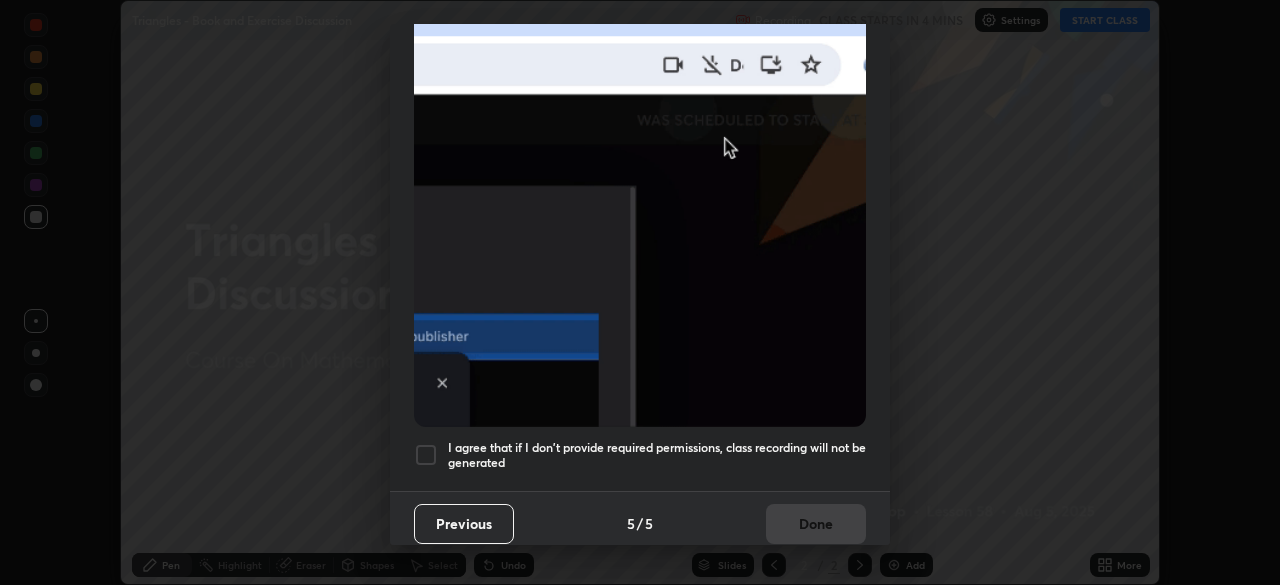 click at bounding box center [426, 455] 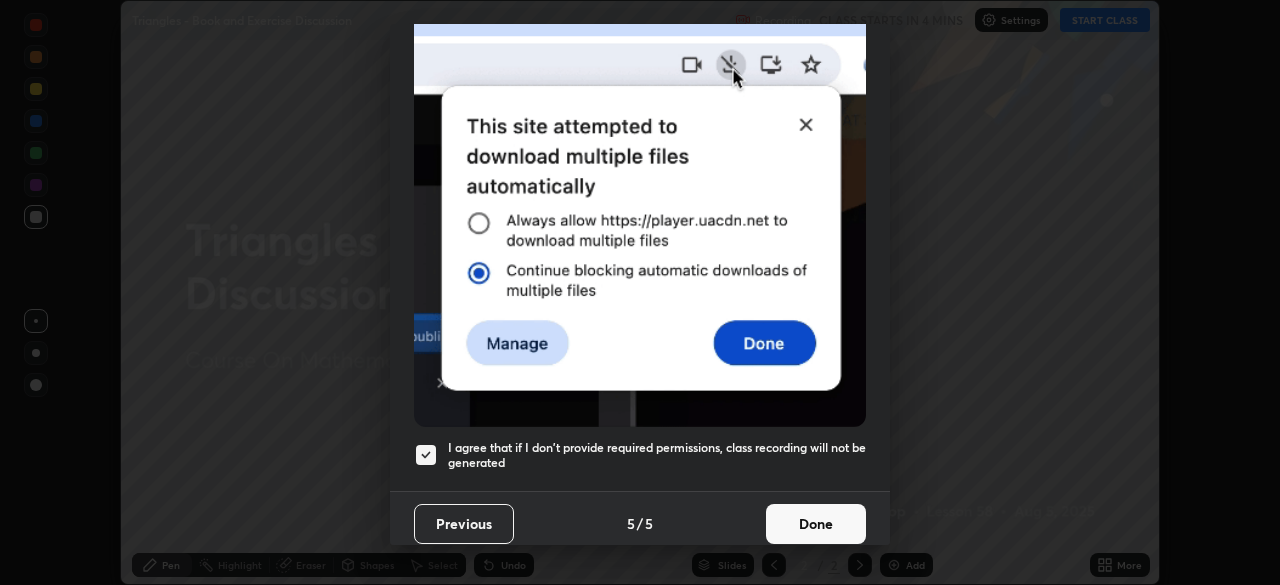 click on "Done" at bounding box center [816, 524] 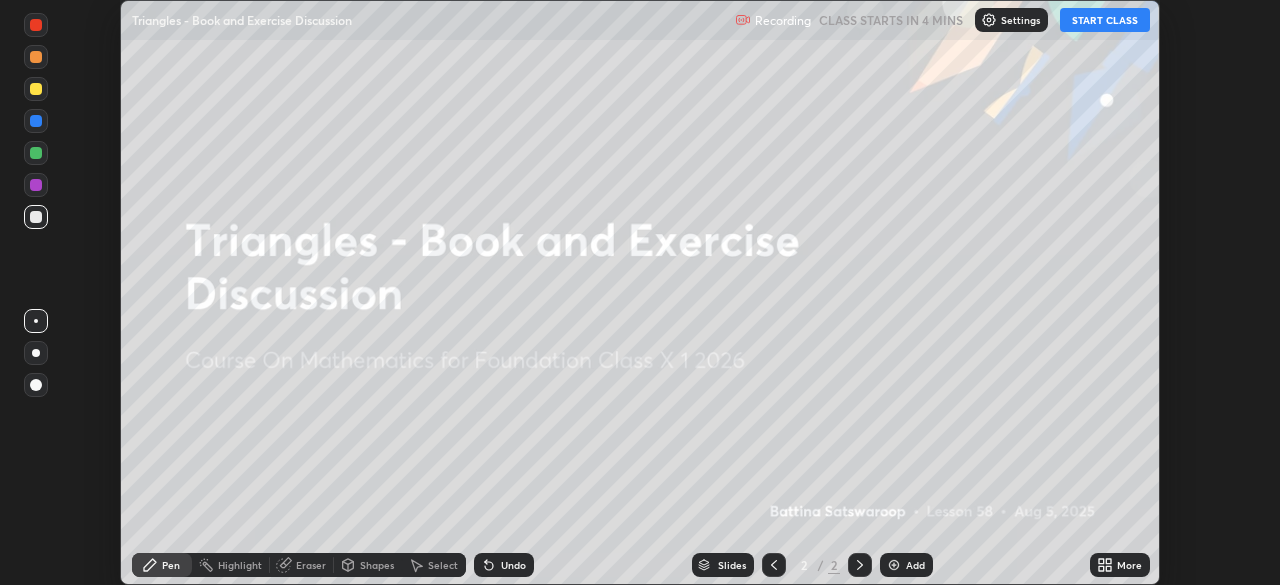 click on "Add" at bounding box center [915, 565] 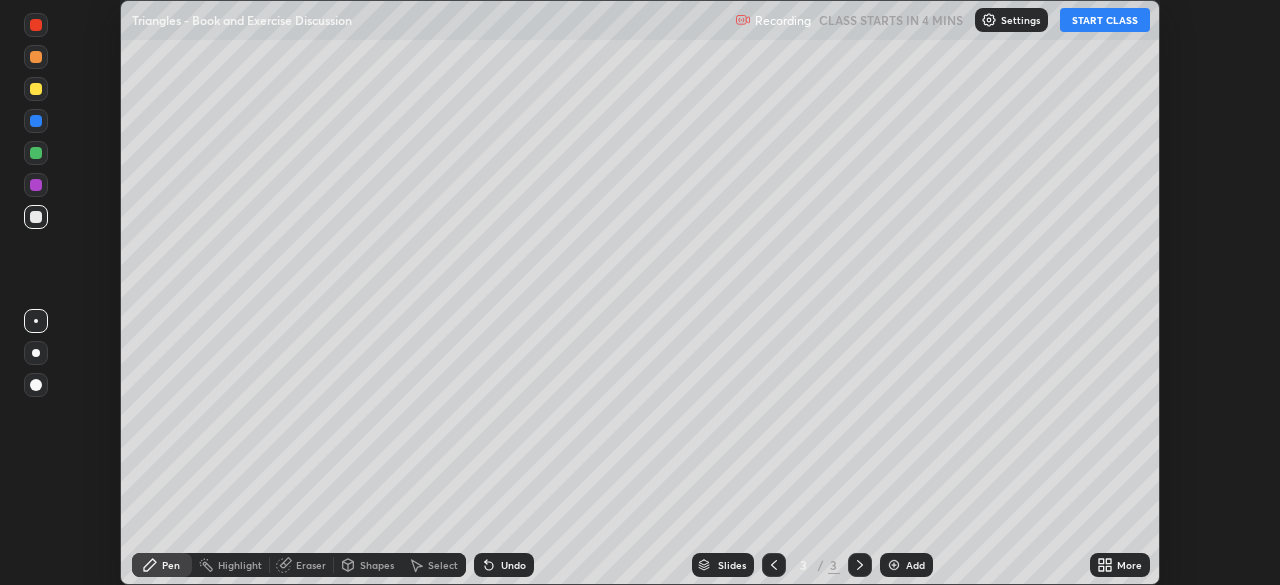 click 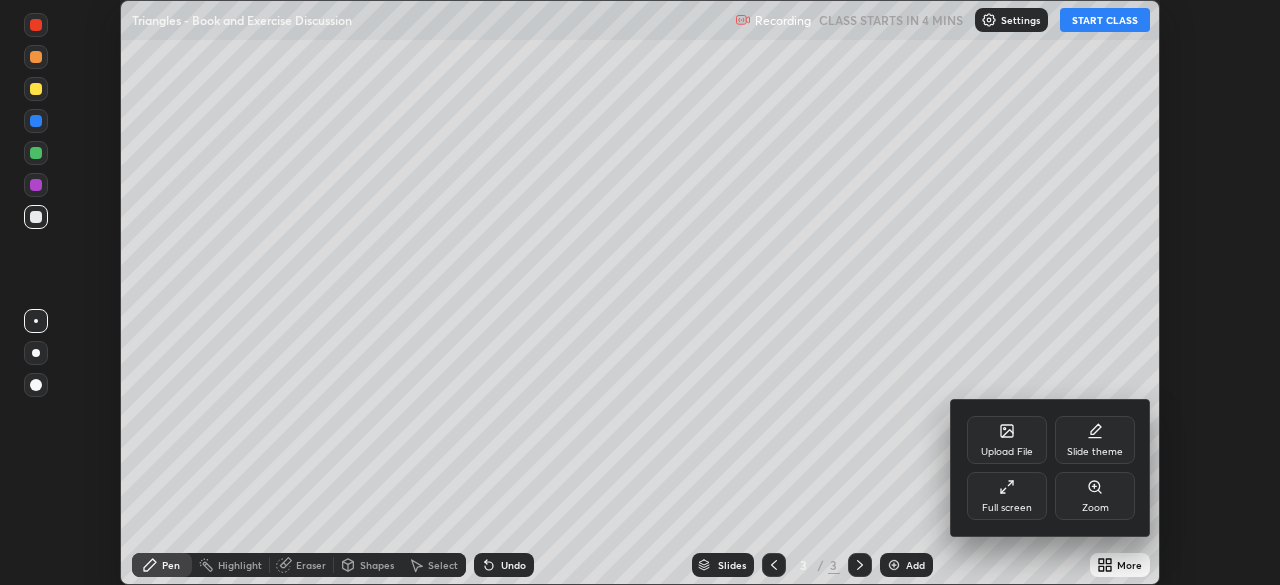 click on "Full screen" at bounding box center (1007, 508) 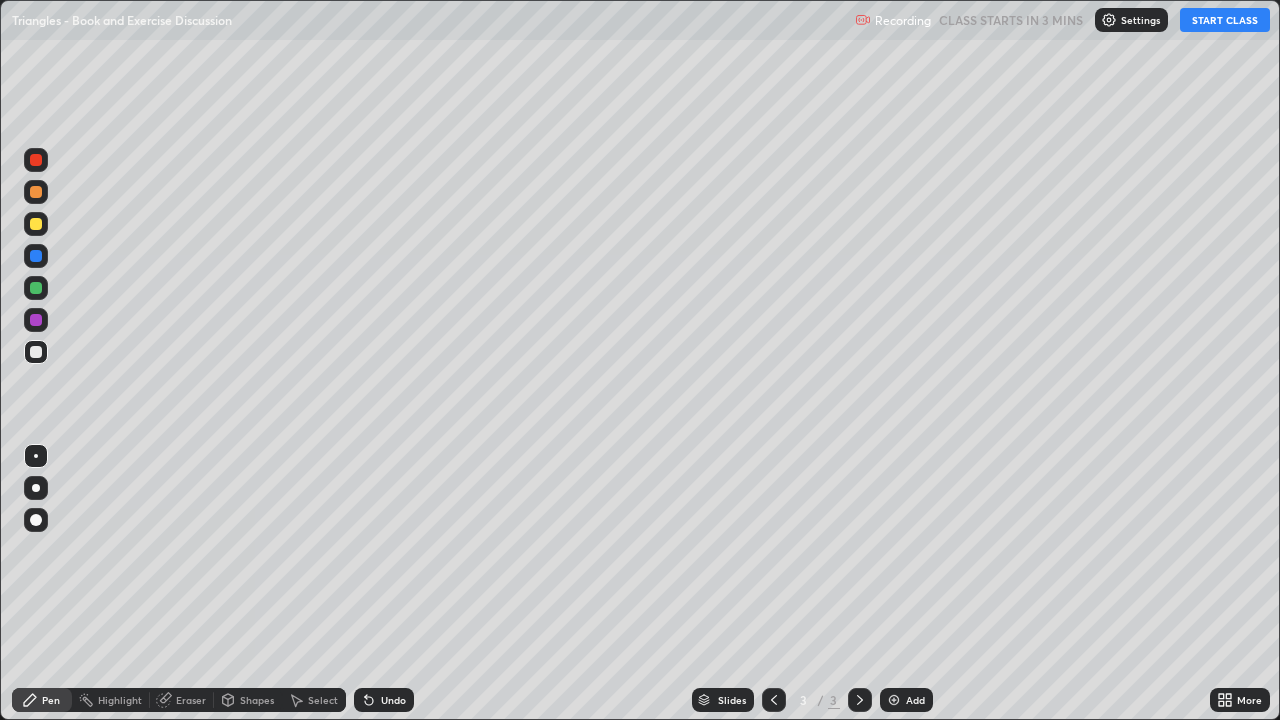 scroll, scrollTop: 99280, scrollLeft: 98720, axis: both 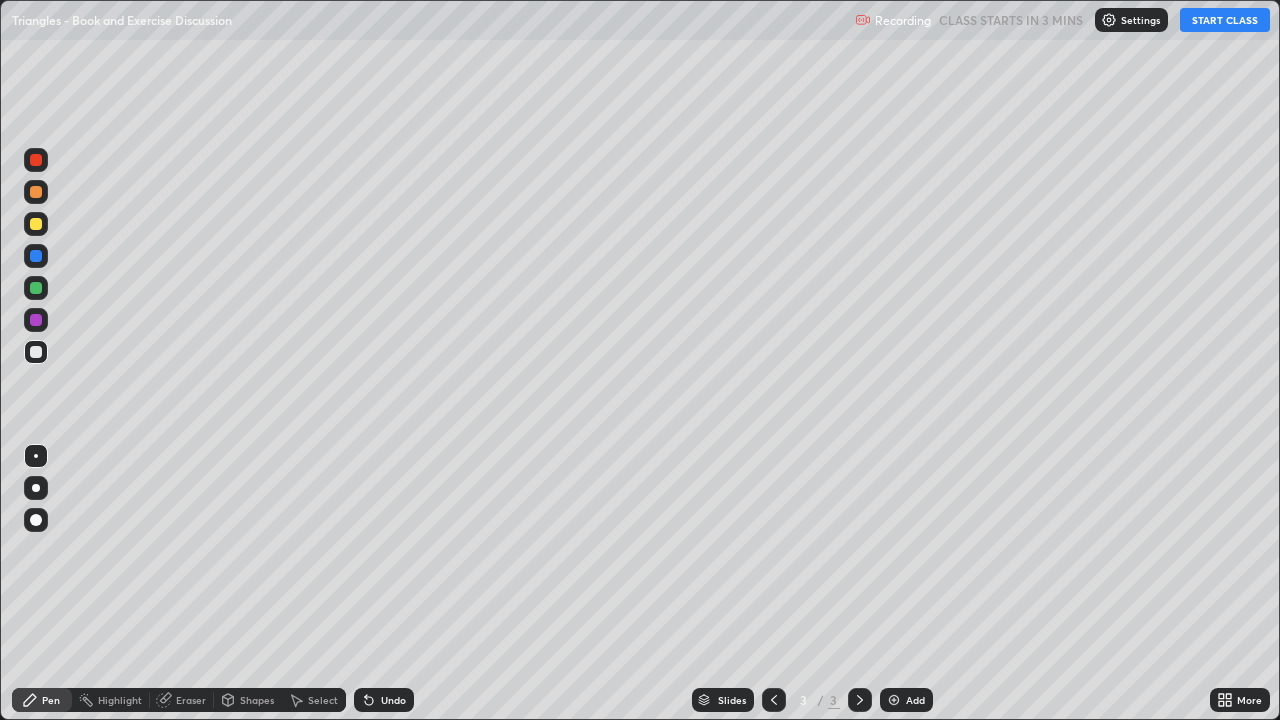 click on "START CLASS" at bounding box center (1225, 20) 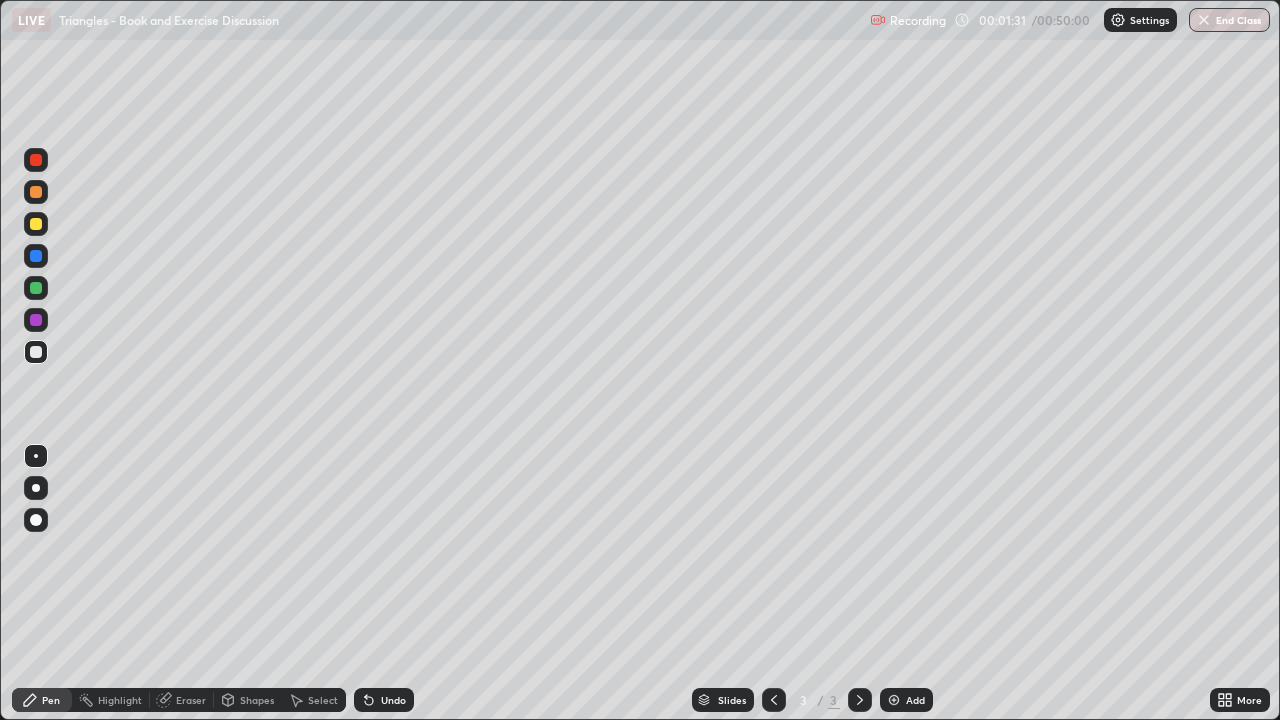 click 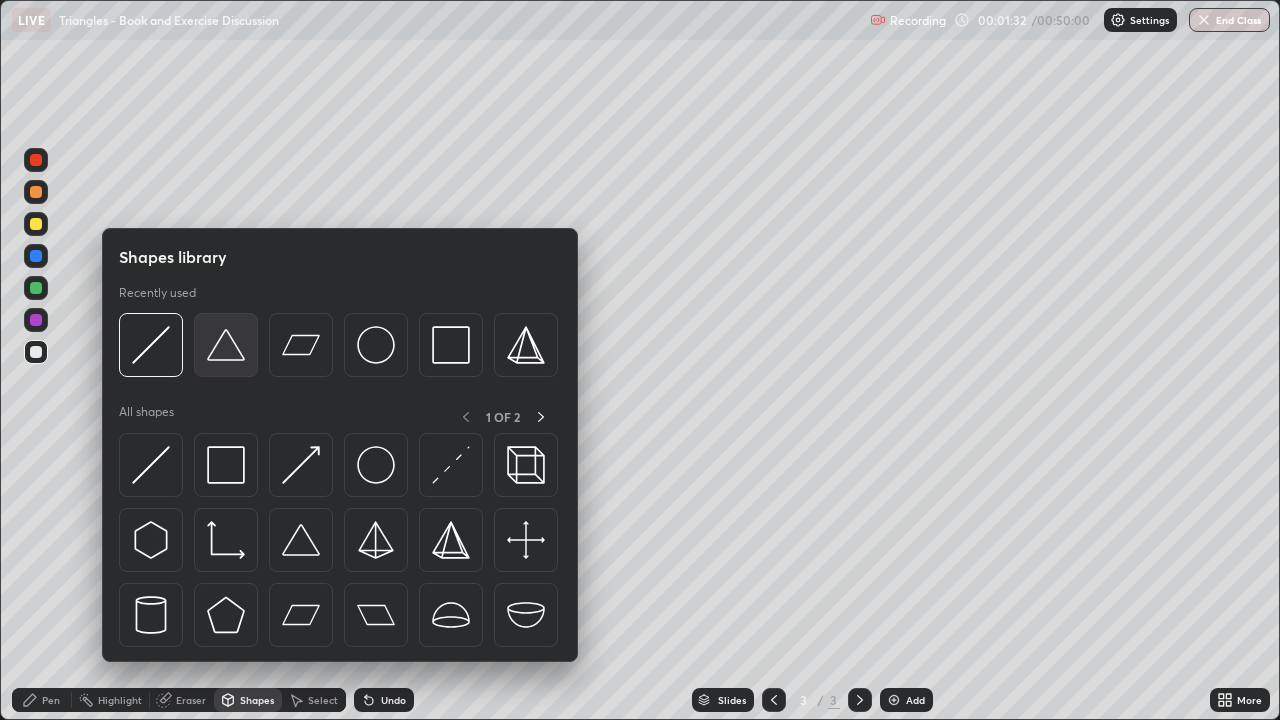 click at bounding box center [226, 345] 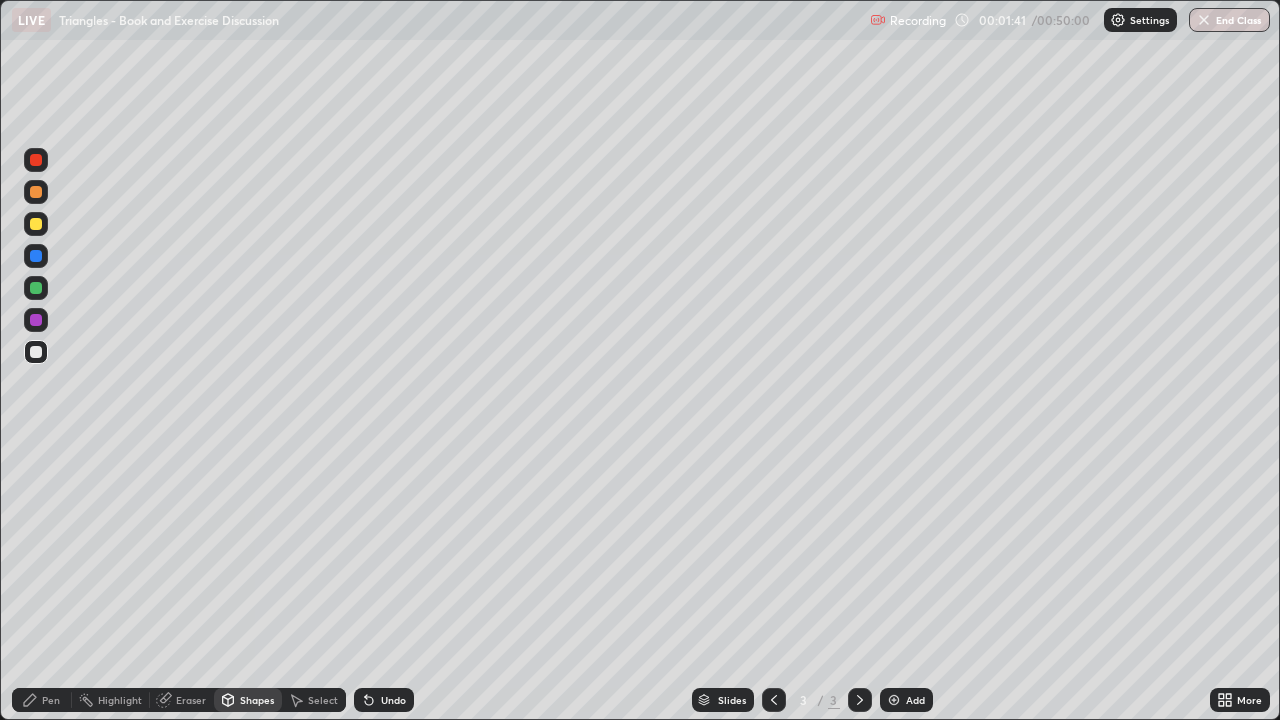 click on "Shapes" at bounding box center (248, 700) 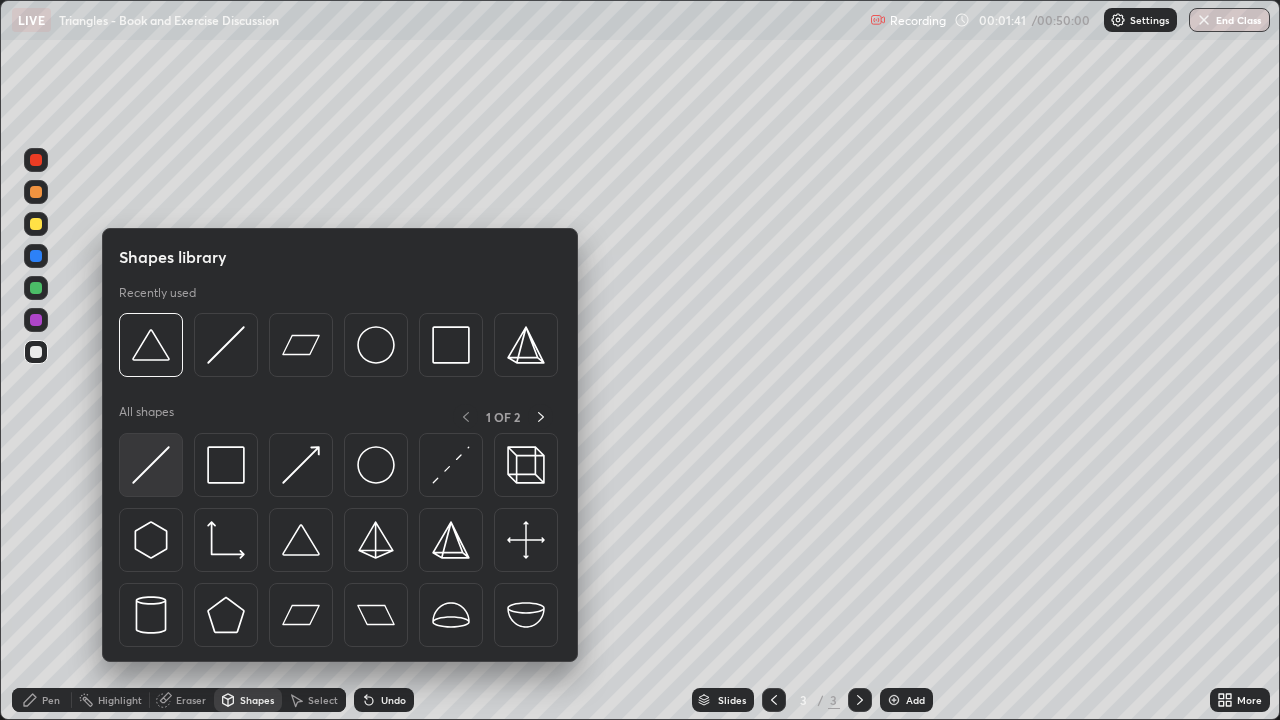 click at bounding box center (151, 465) 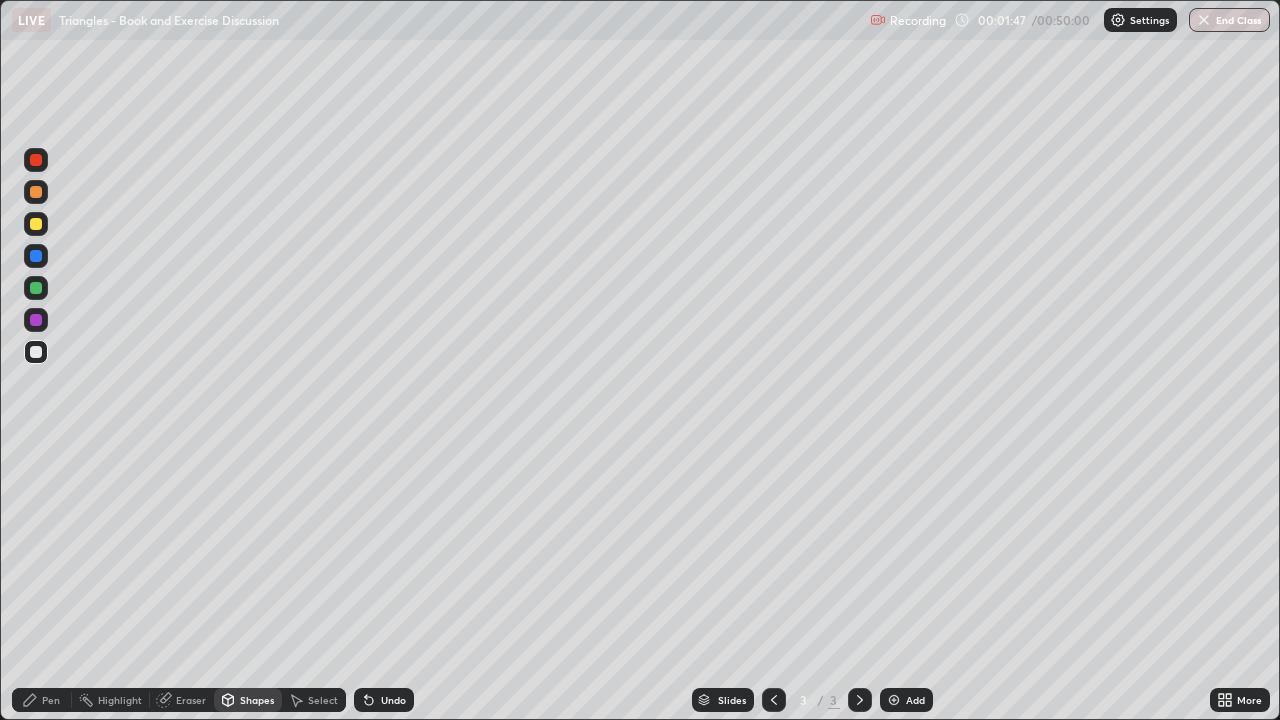 click on "Undo" at bounding box center [384, 700] 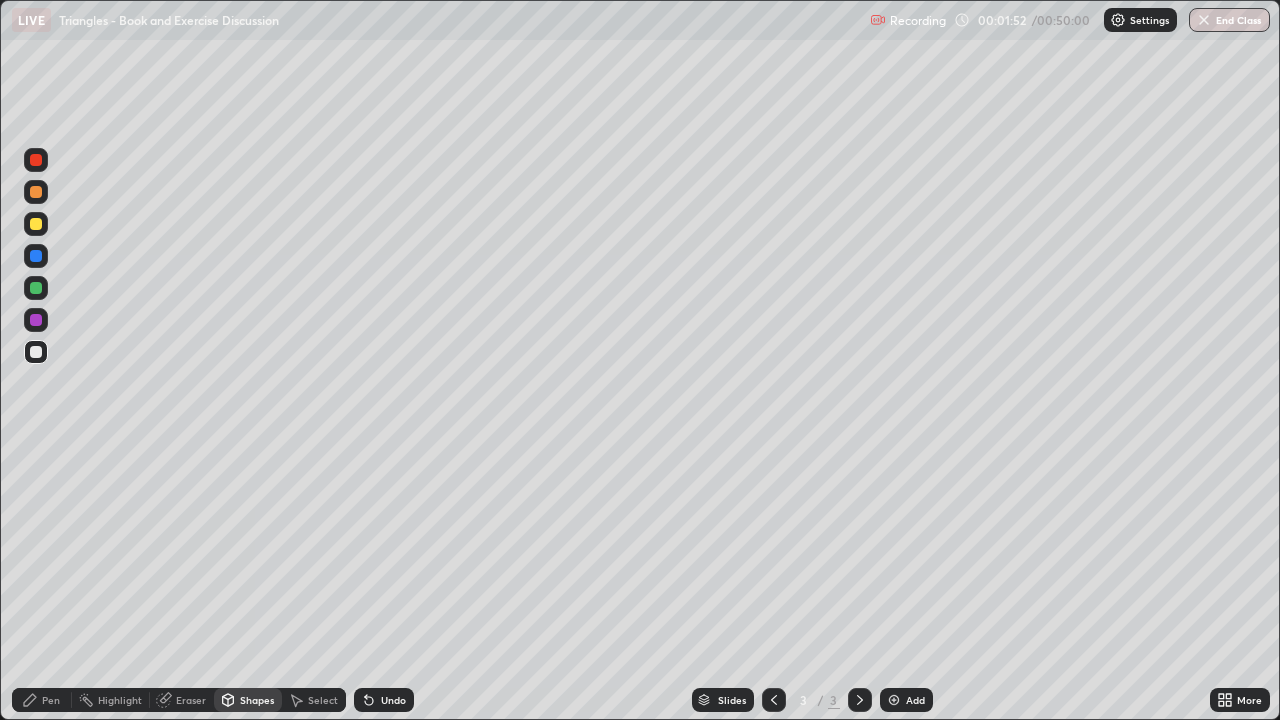 click on "Undo" at bounding box center [384, 700] 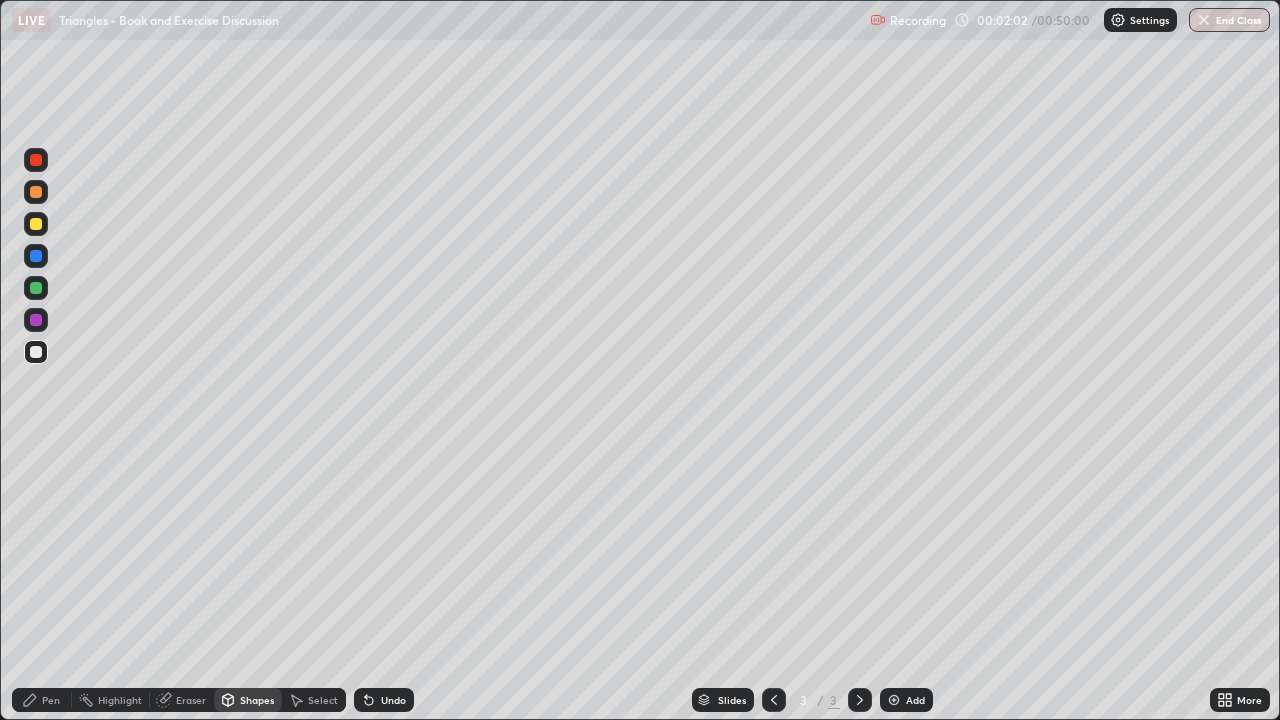 click on "Pen" at bounding box center (42, 700) 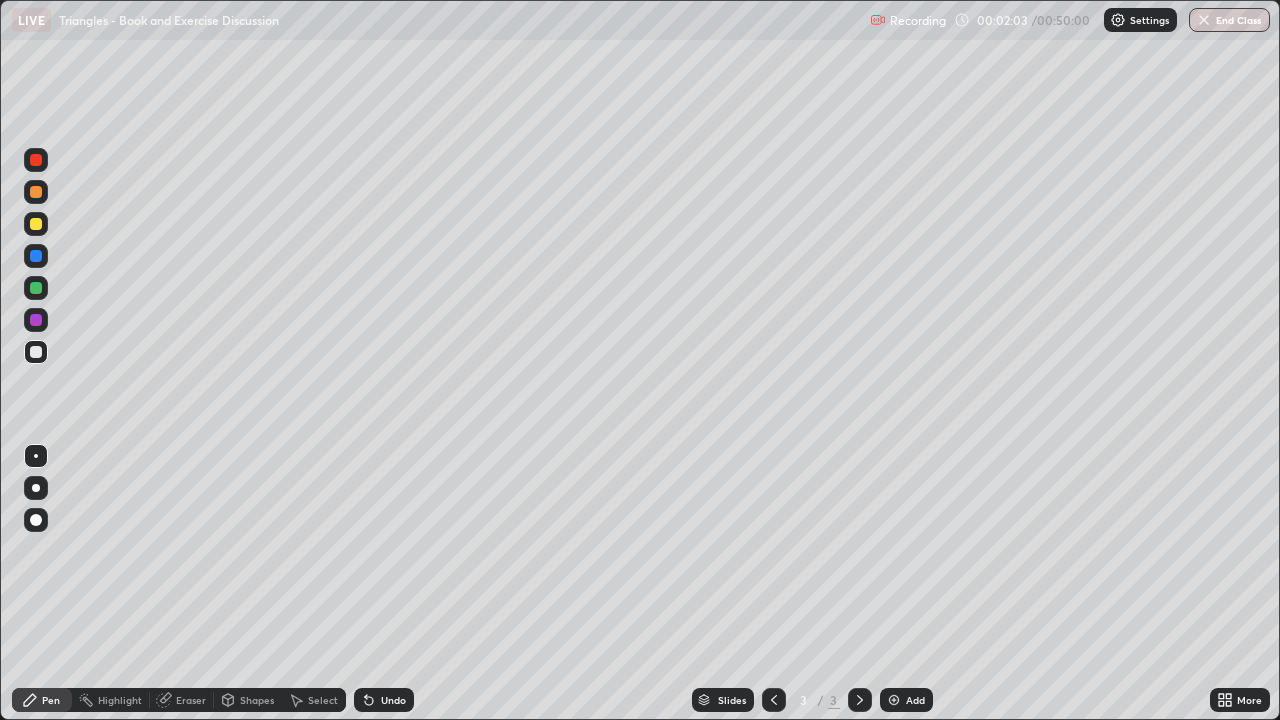 click at bounding box center (36, 224) 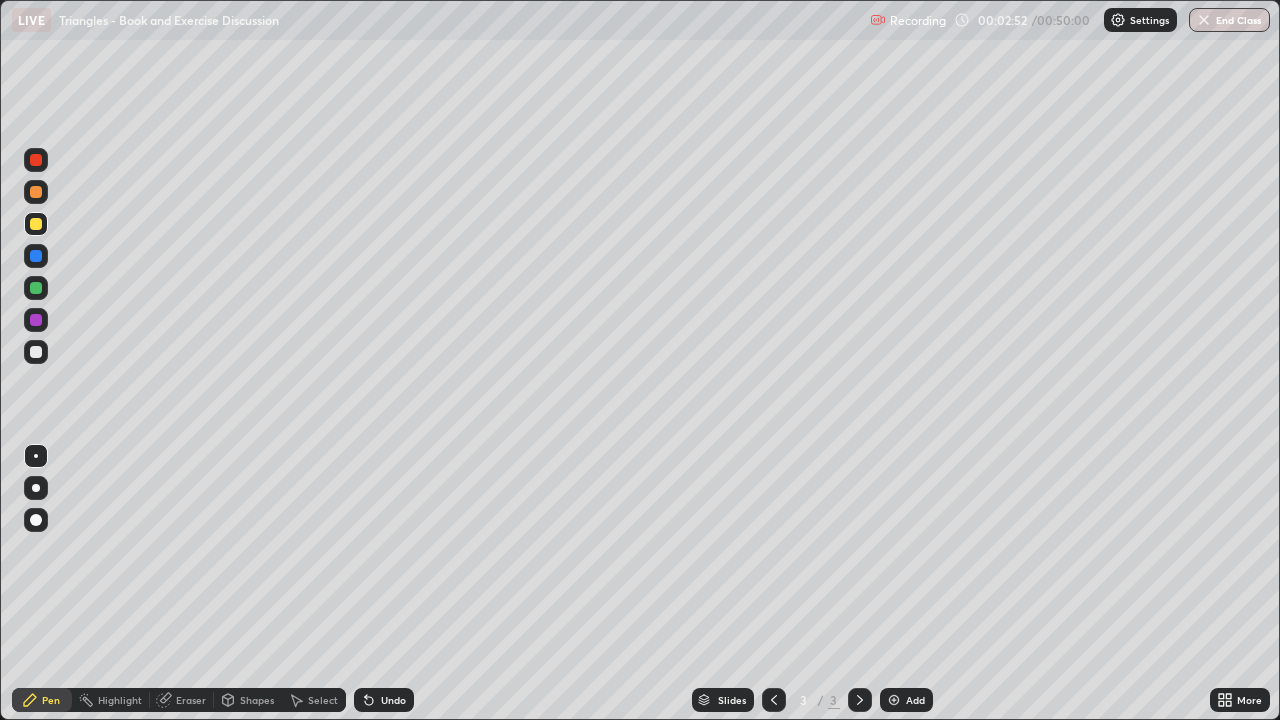 click on "Undo" at bounding box center (384, 700) 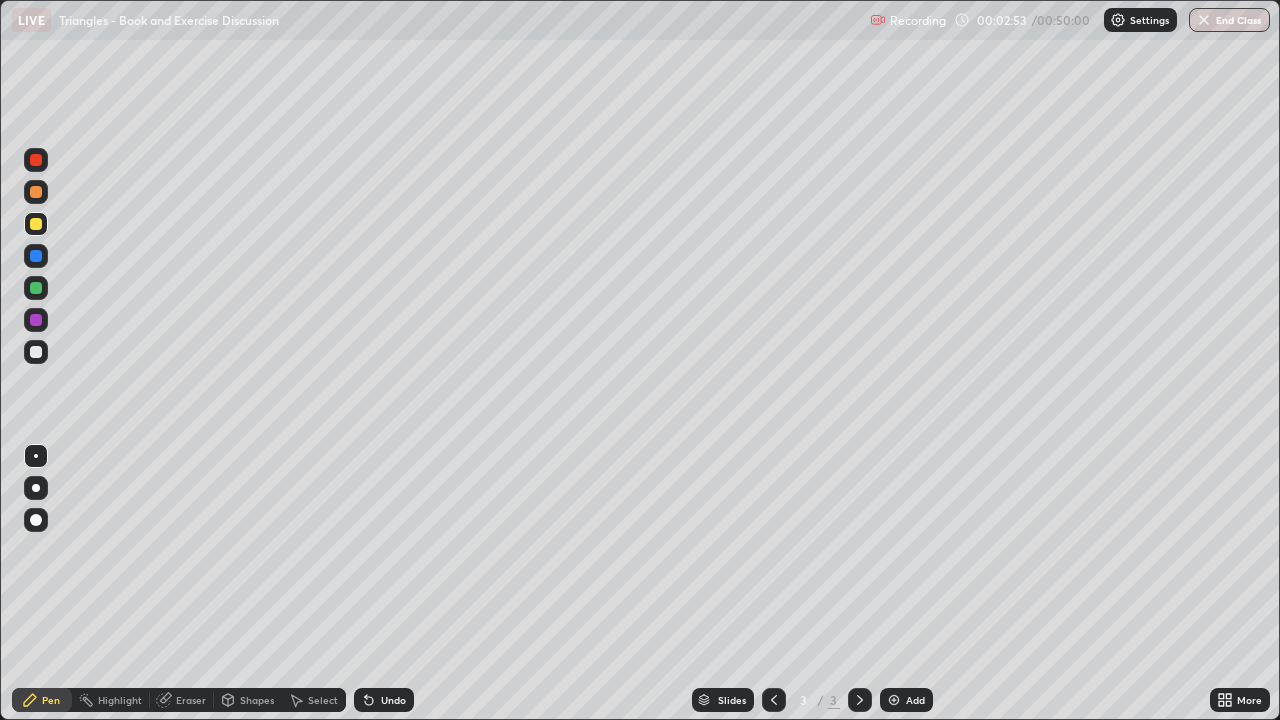 click on "Undo" at bounding box center [393, 700] 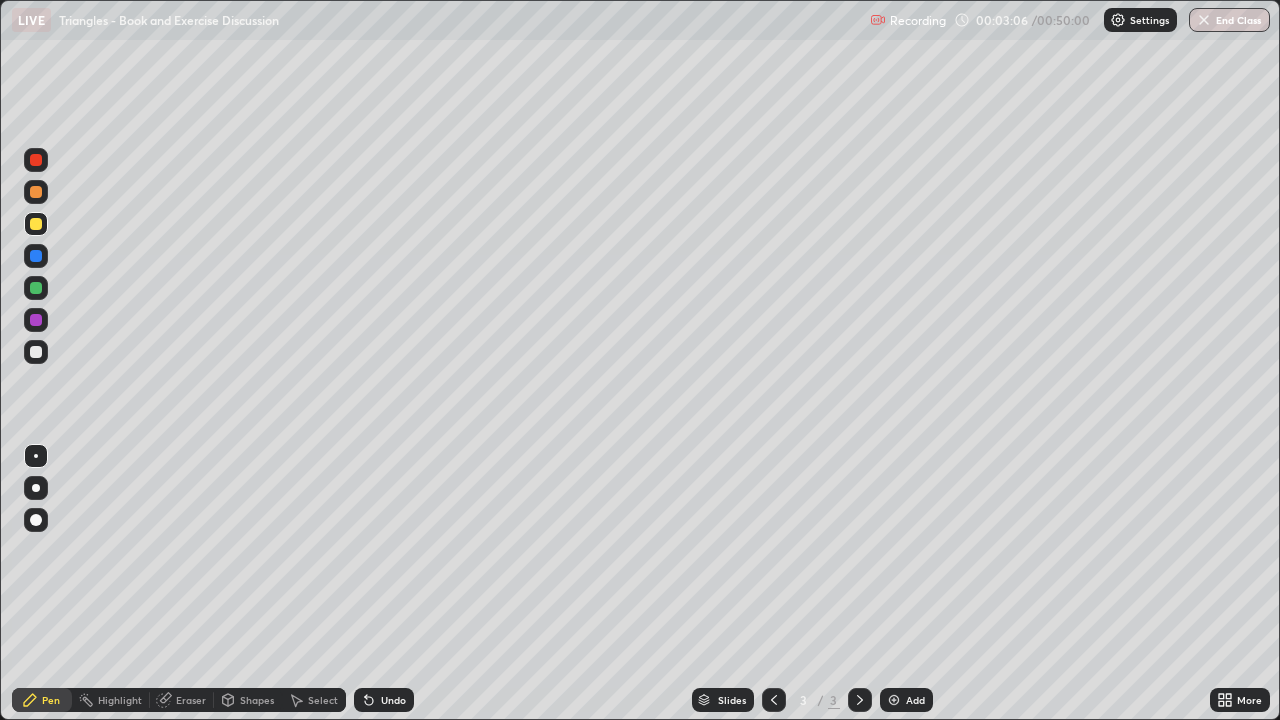 click on "Eraser" at bounding box center (182, 700) 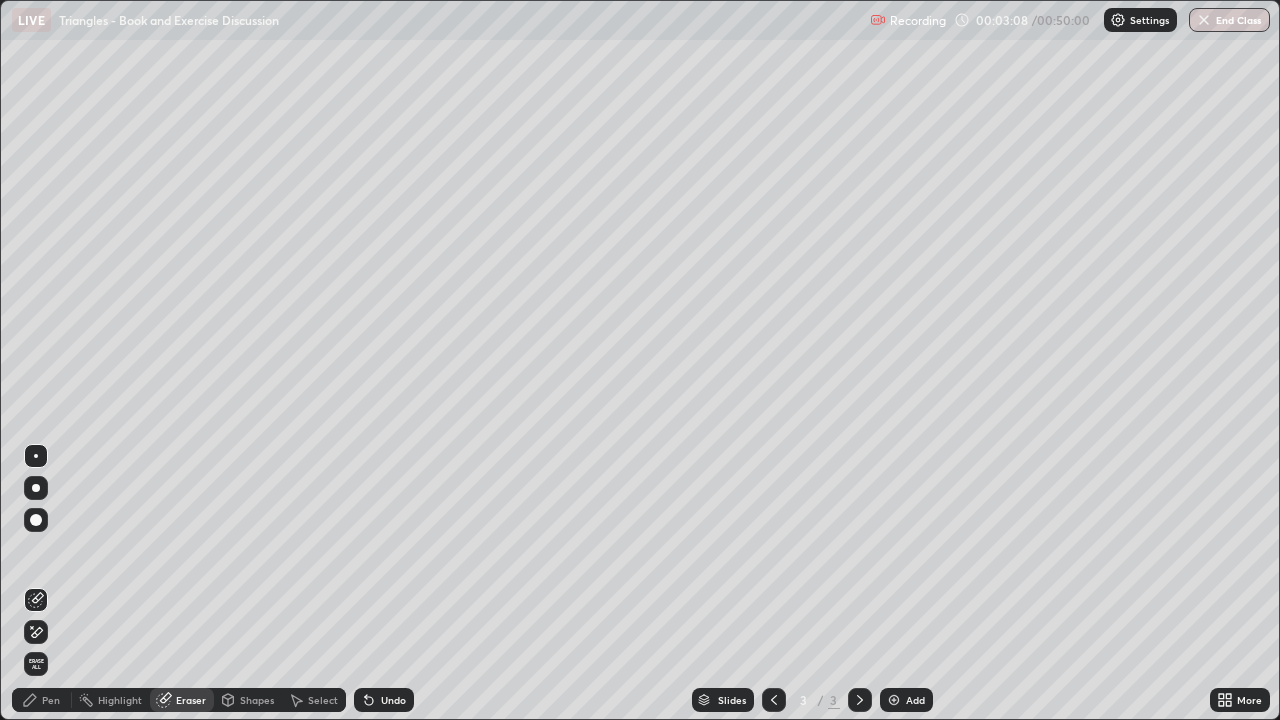 click on "Pen" at bounding box center [42, 700] 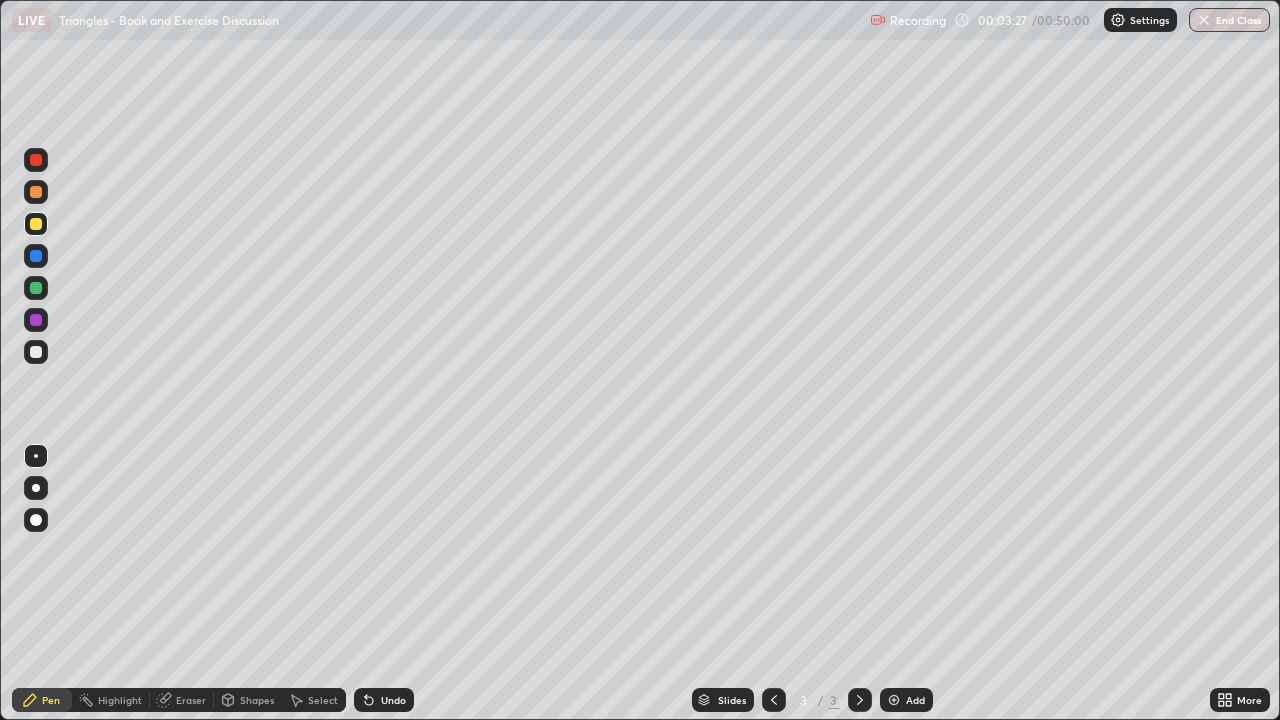 click on "Shapes" at bounding box center (248, 700) 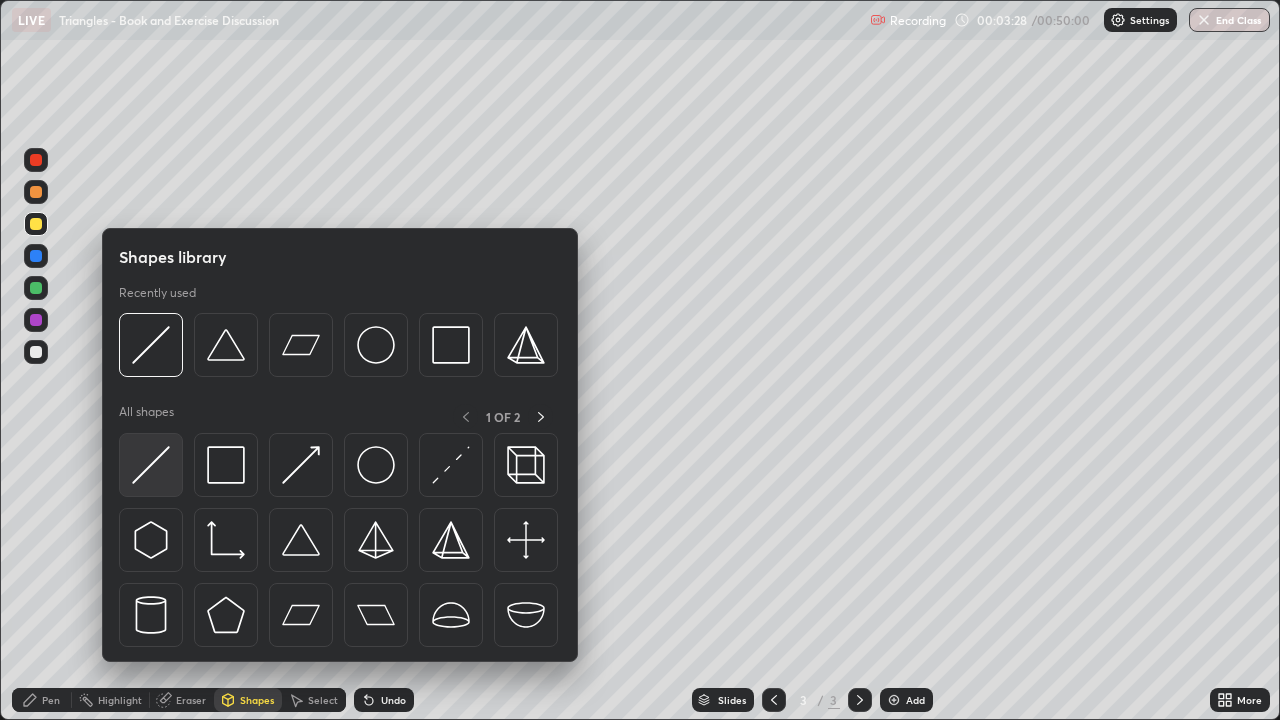 click at bounding box center [151, 465] 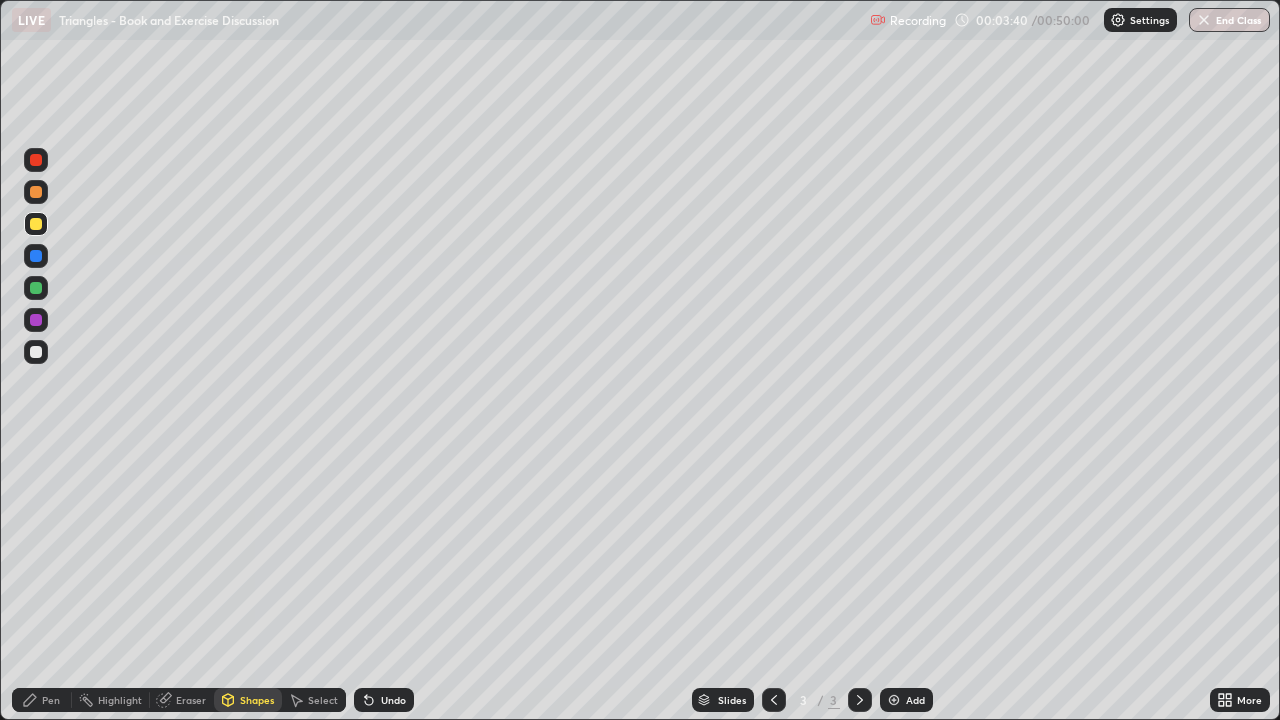 click on "Pen" at bounding box center [42, 700] 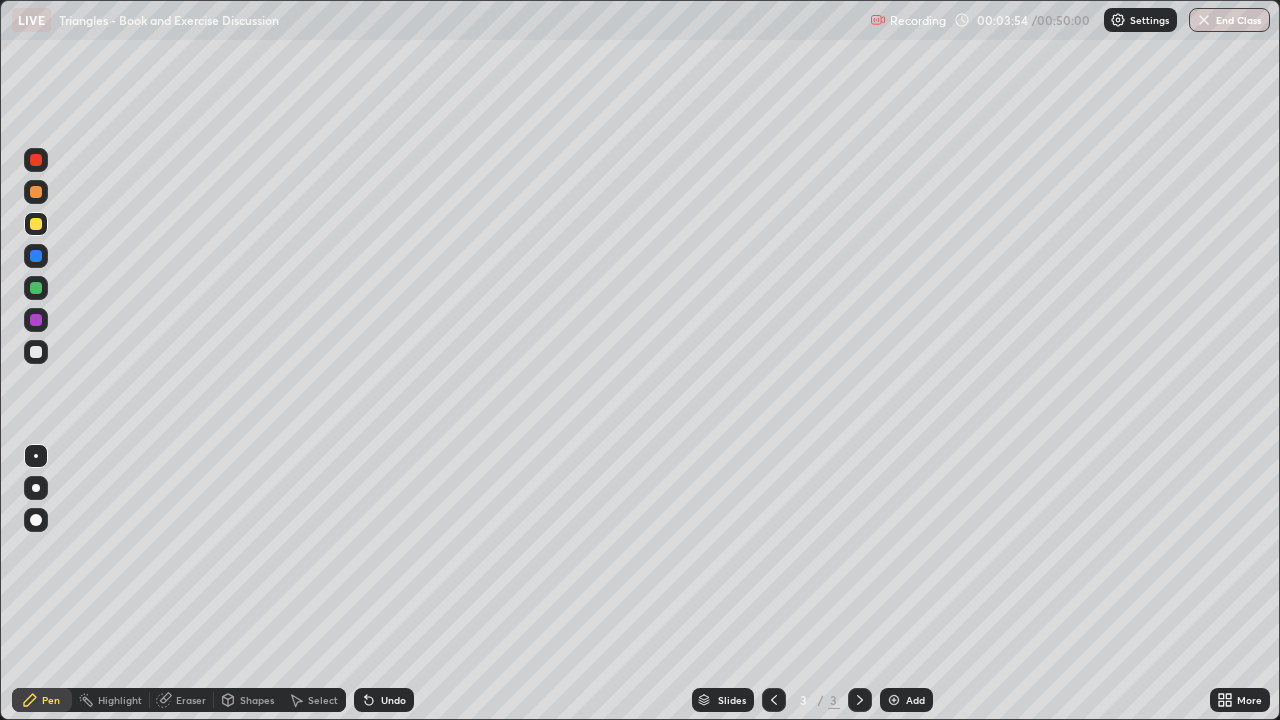 click on "Shapes" at bounding box center [257, 700] 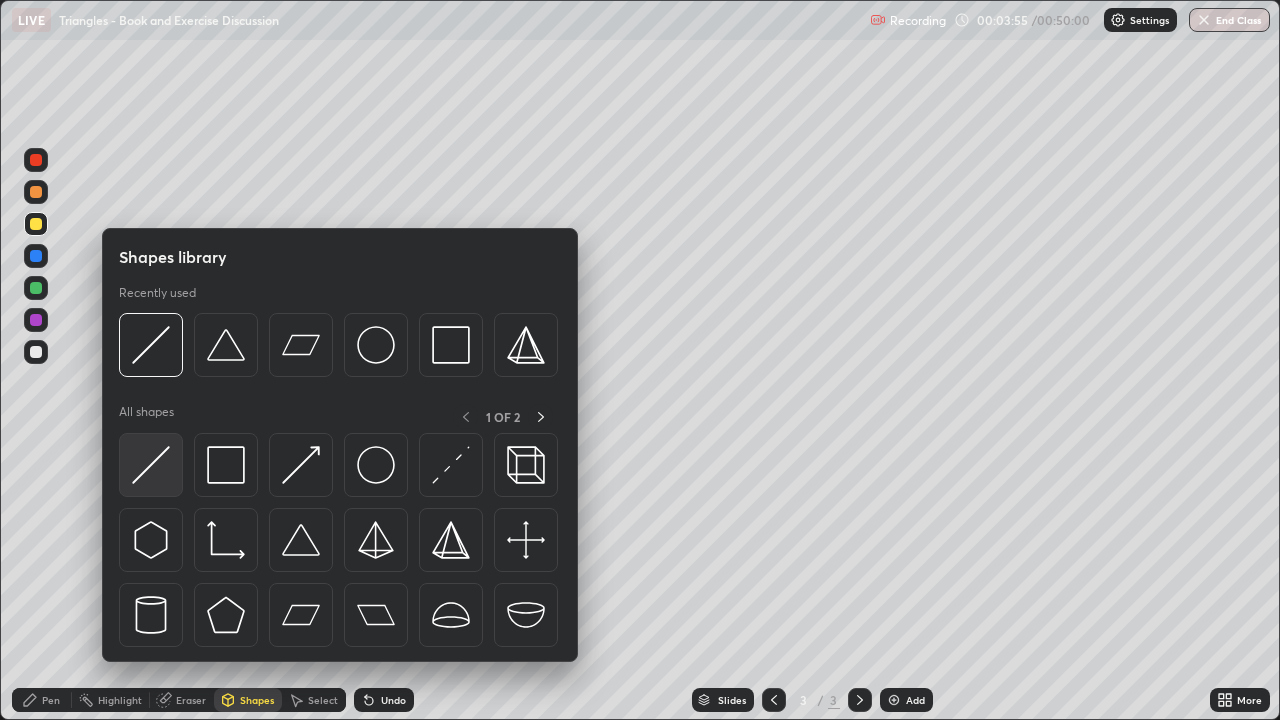 click at bounding box center (151, 465) 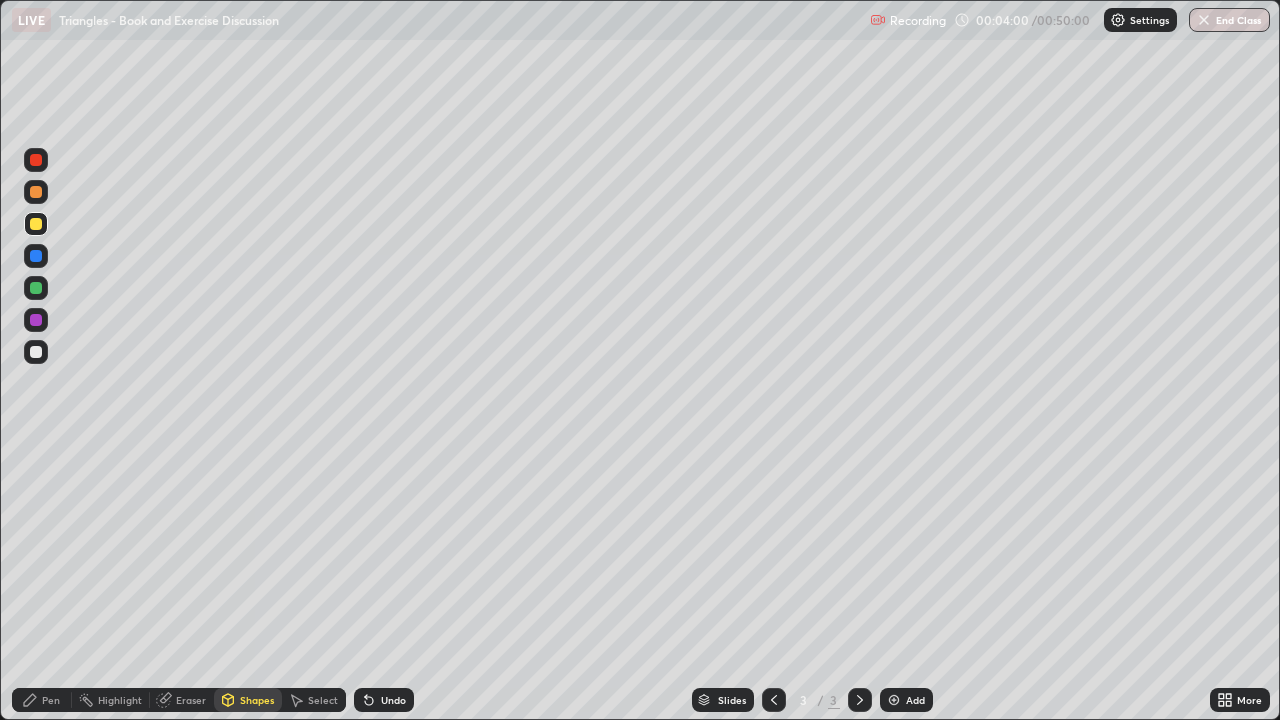 click 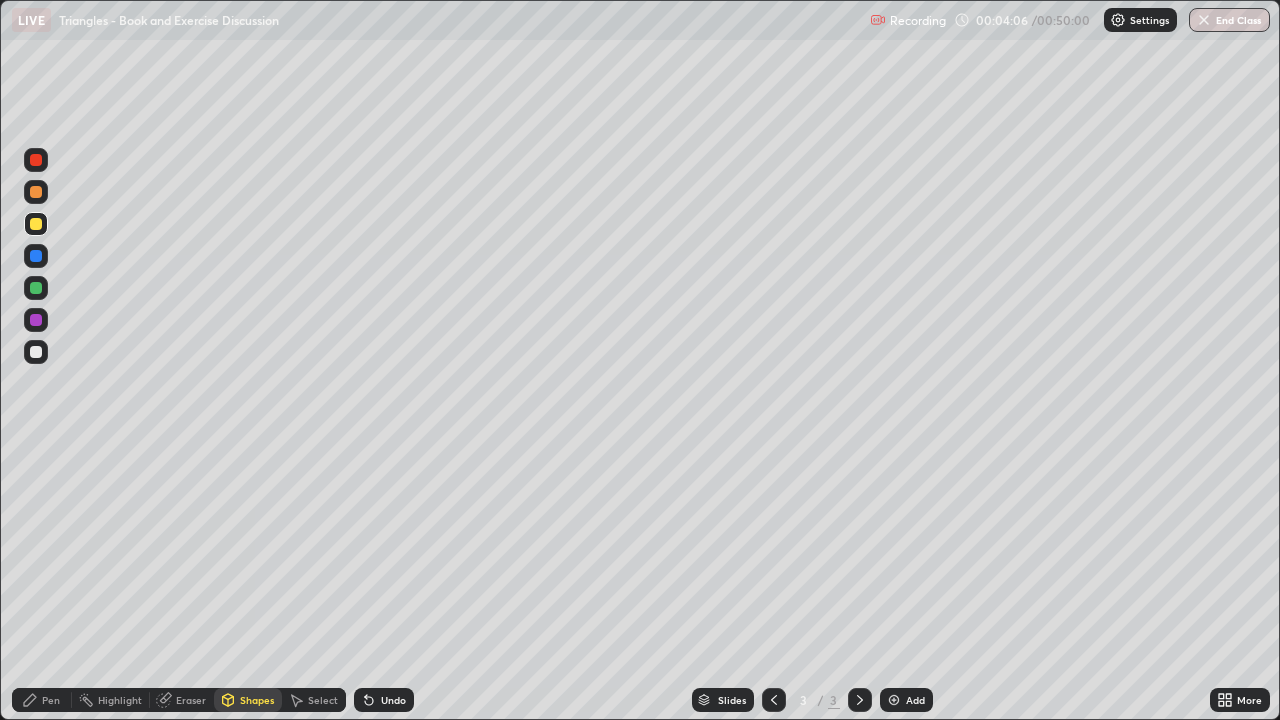 click on "Pen" at bounding box center [51, 700] 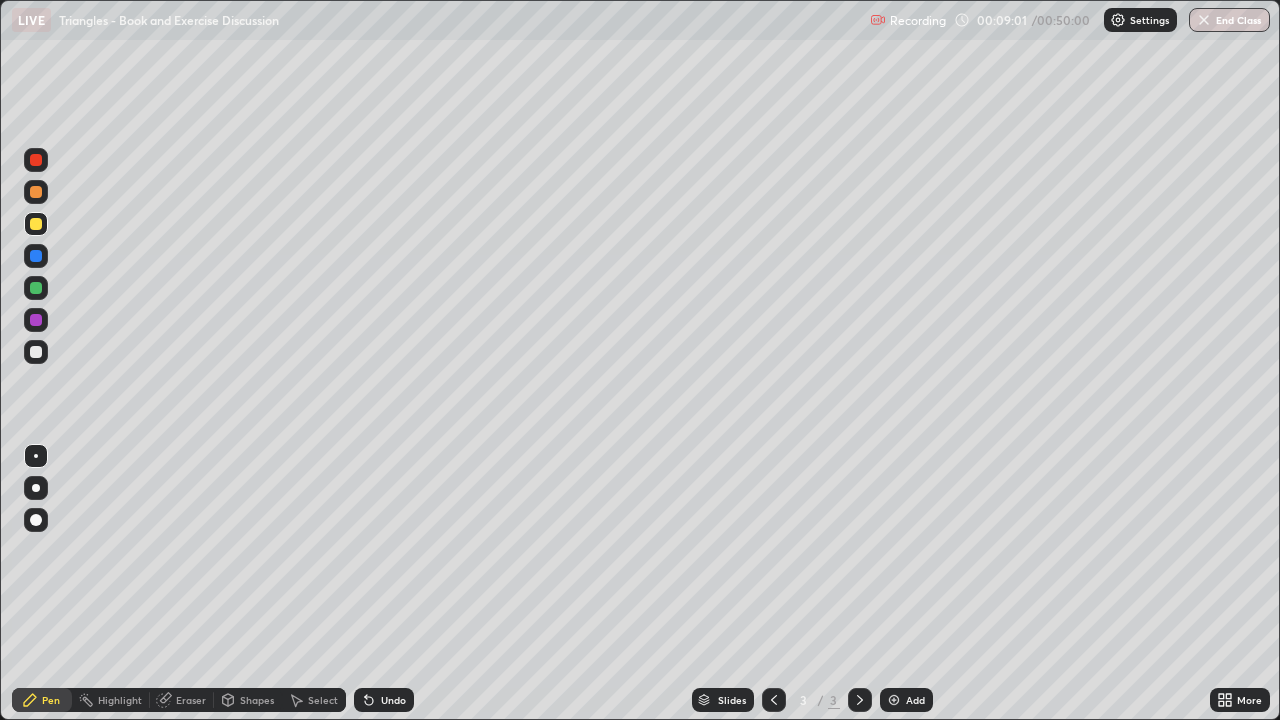 click on "Eraser" at bounding box center (182, 700) 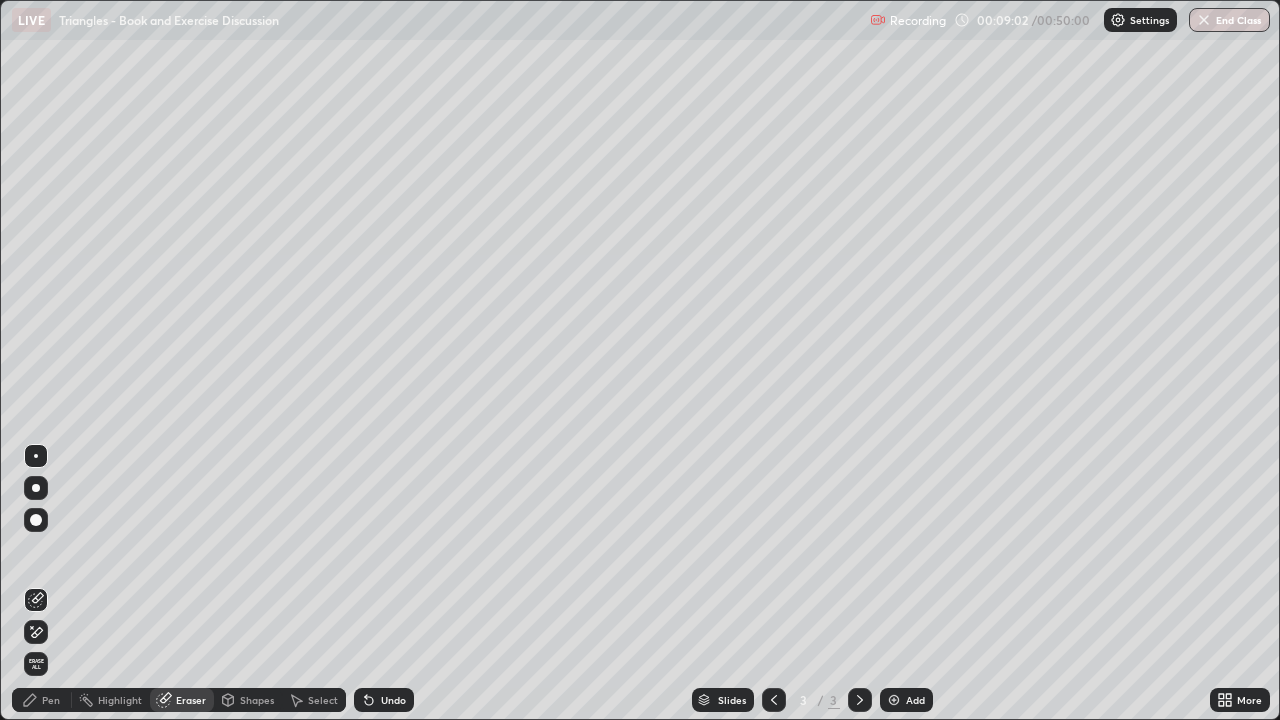 click 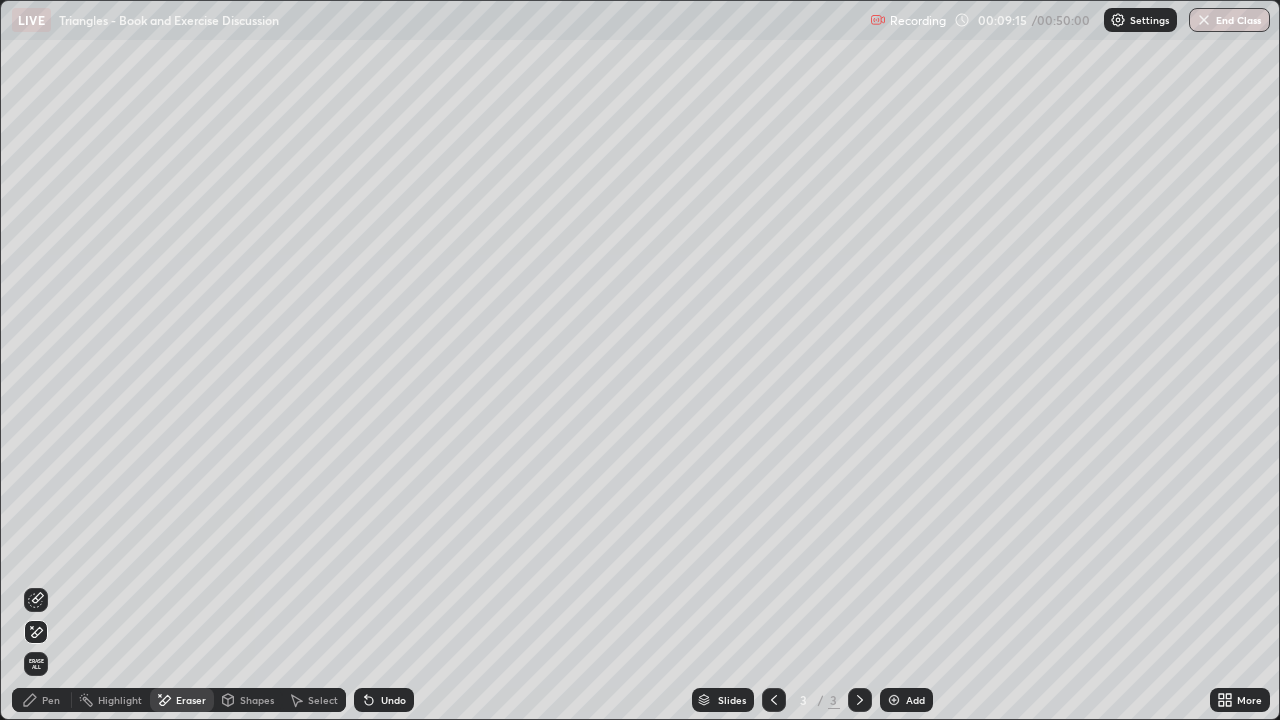 click on "Pen" at bounding box center [42, 700] 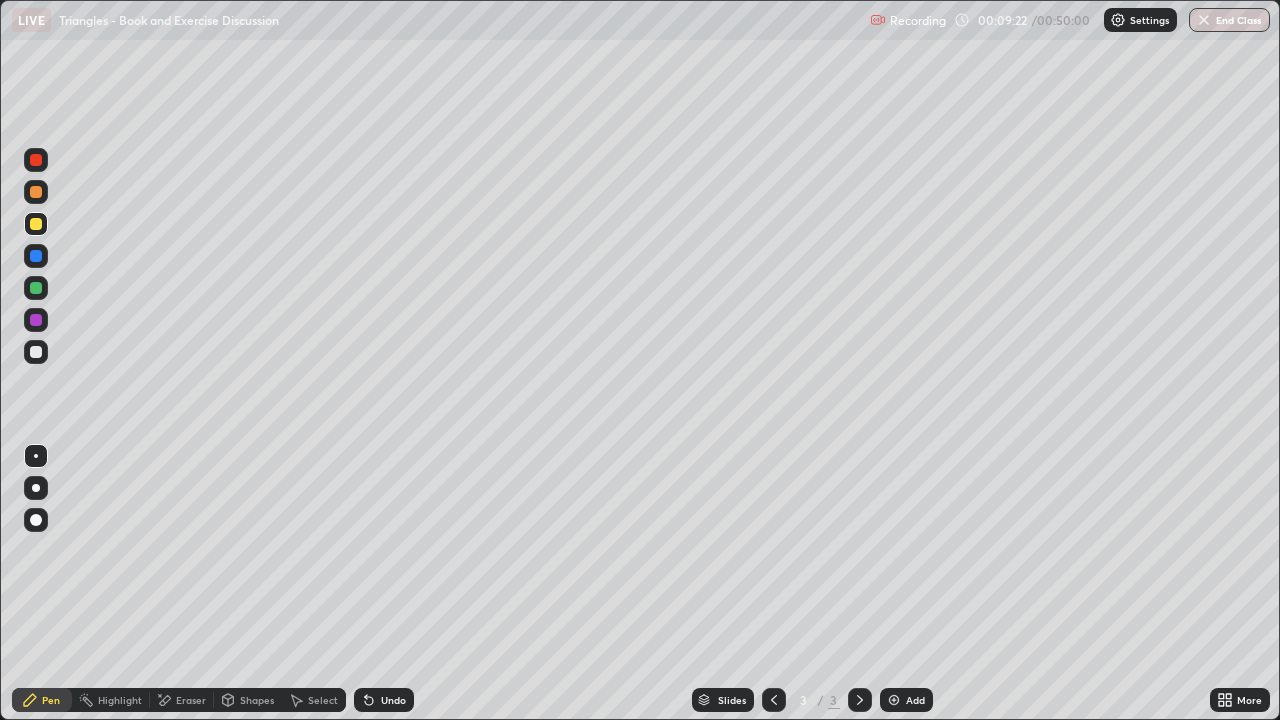 click on "Undo" at bounding box center [393, 700] 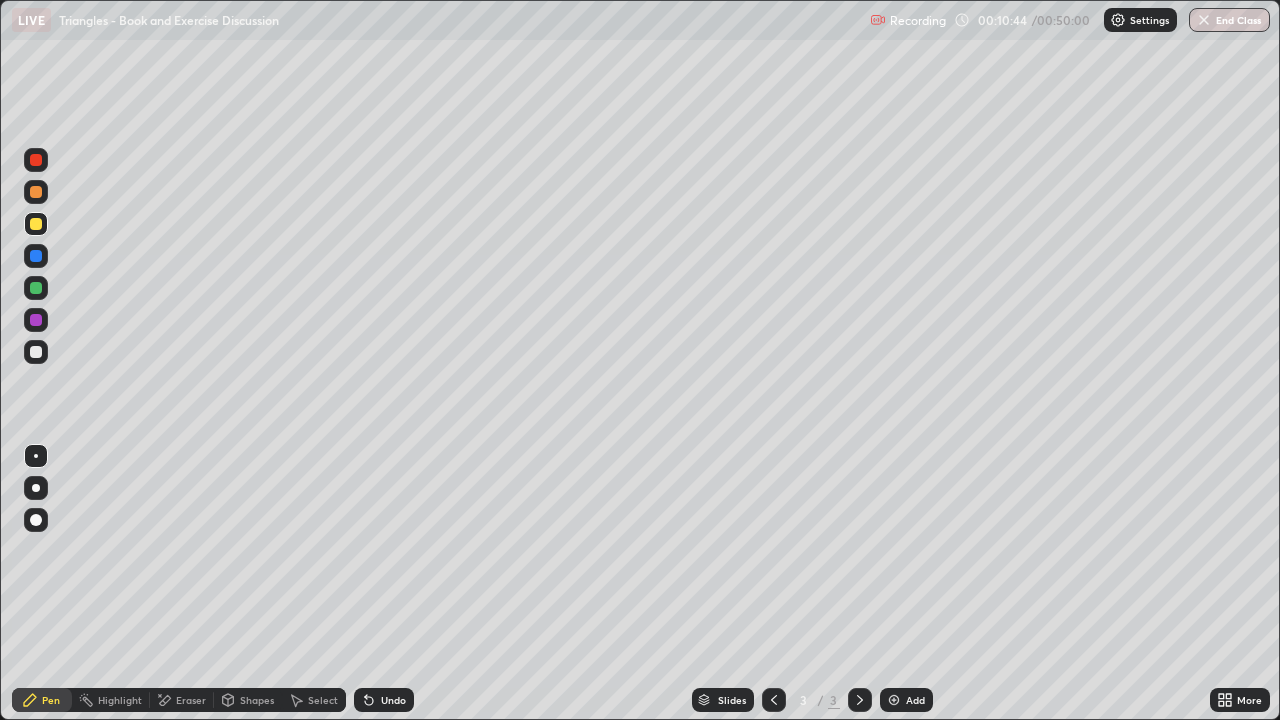 click on "Eraser" at bounding box center [182, 700] 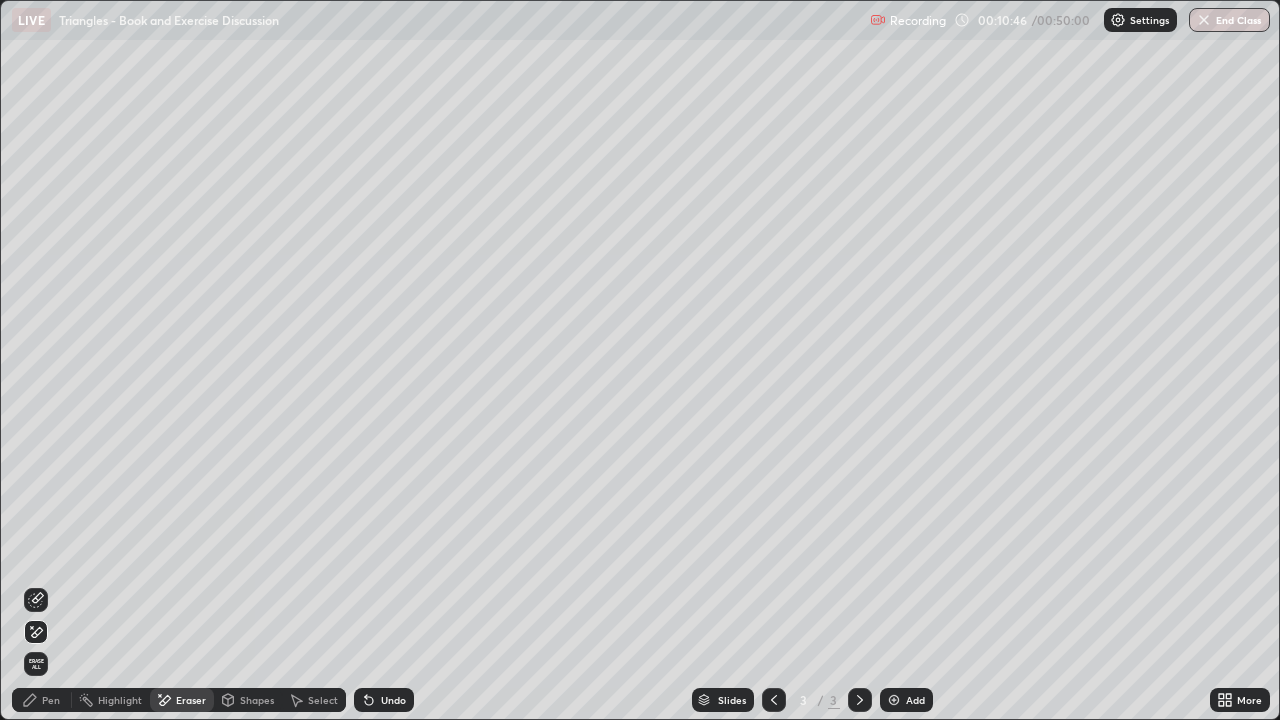 click on "Pen" at bounding box center (51, 700) 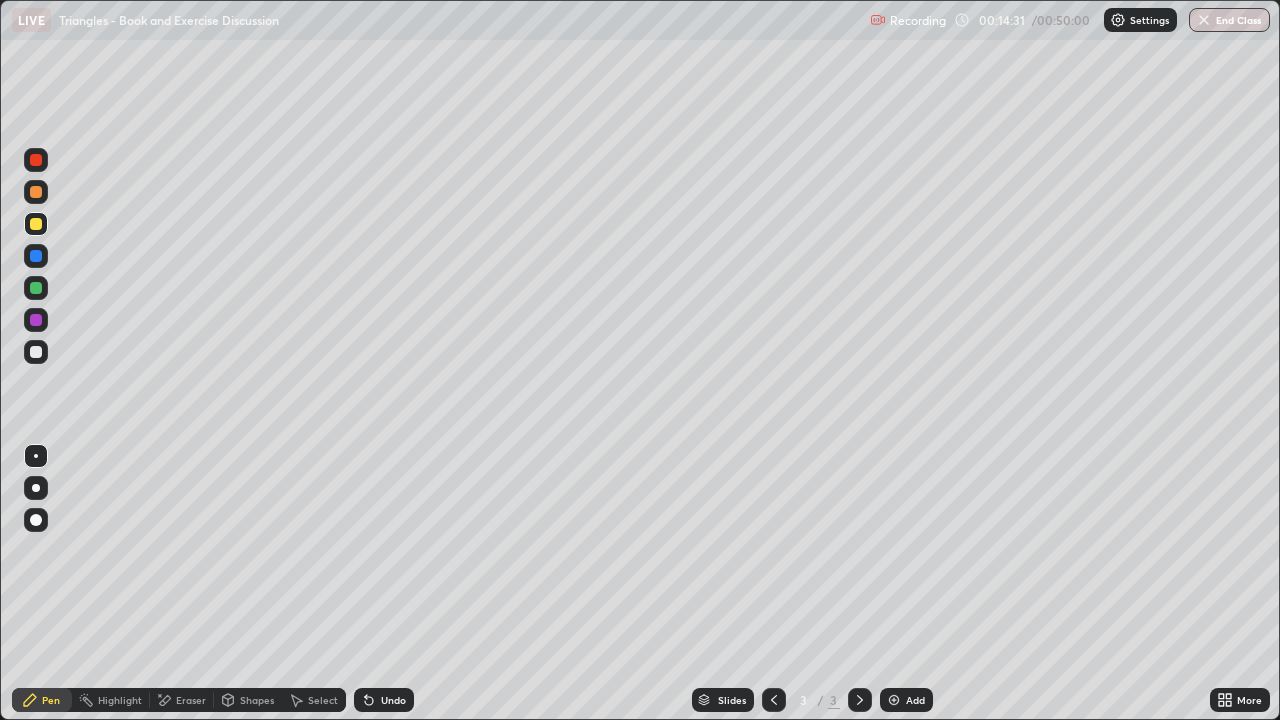 click on "Eraser" at bounding box center (182, 700) 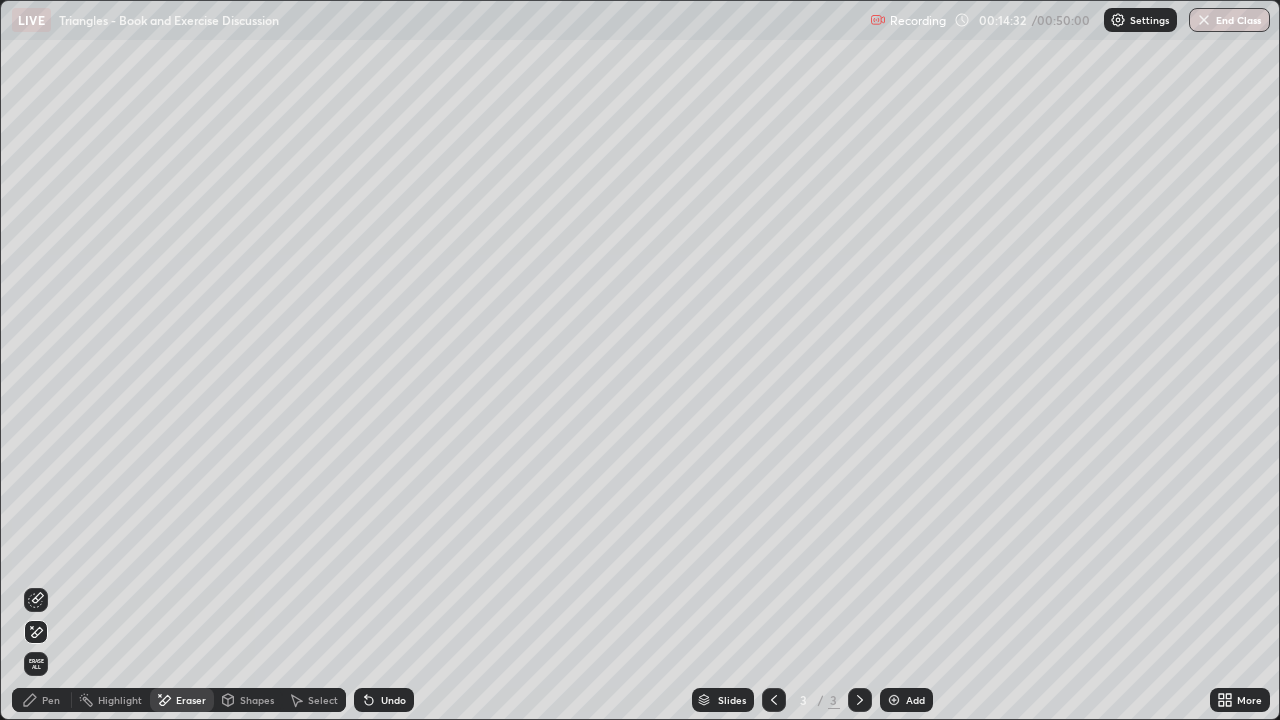 click 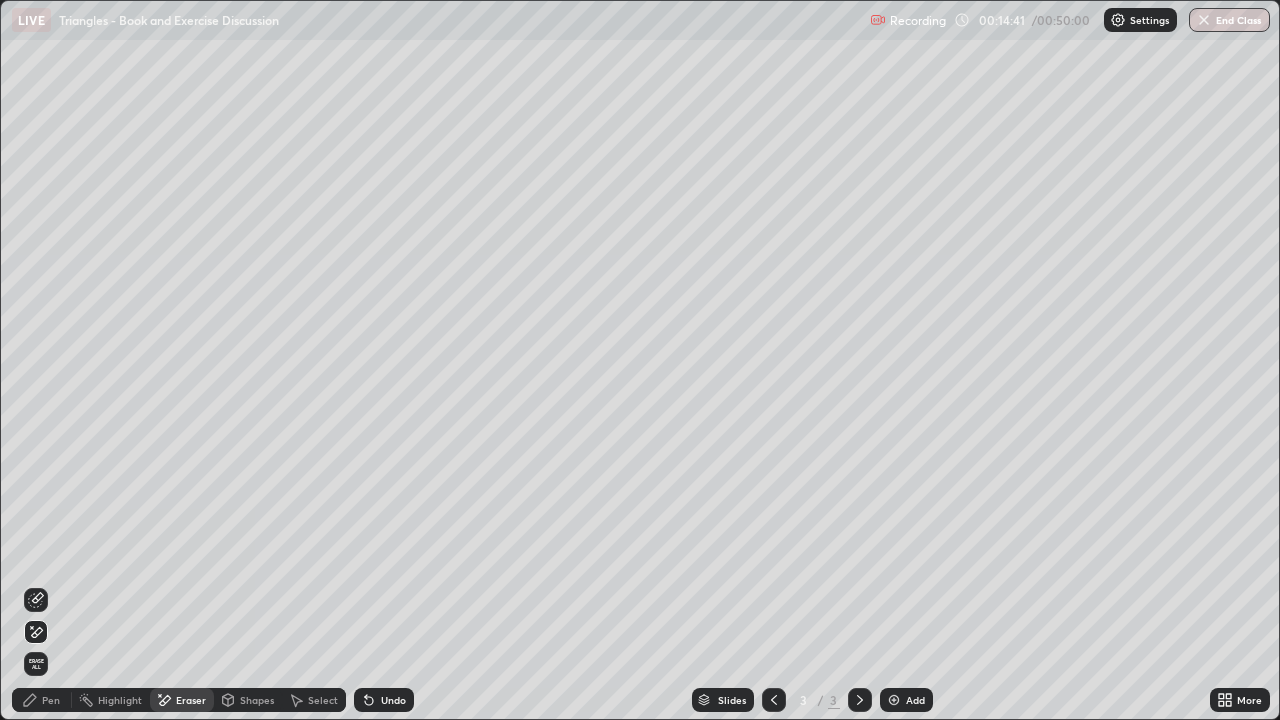 click on "Pen" at bounding box center (42, 700) 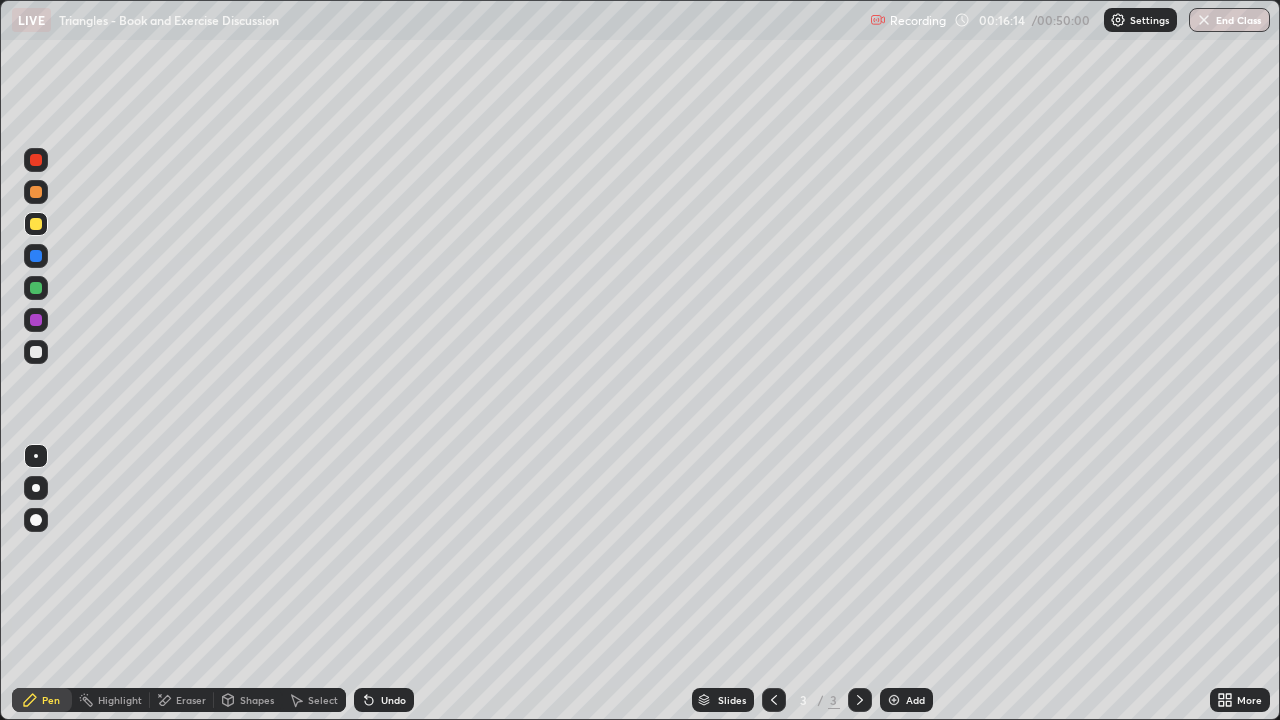 click on "Eraser" at bounding box center [182, 700] 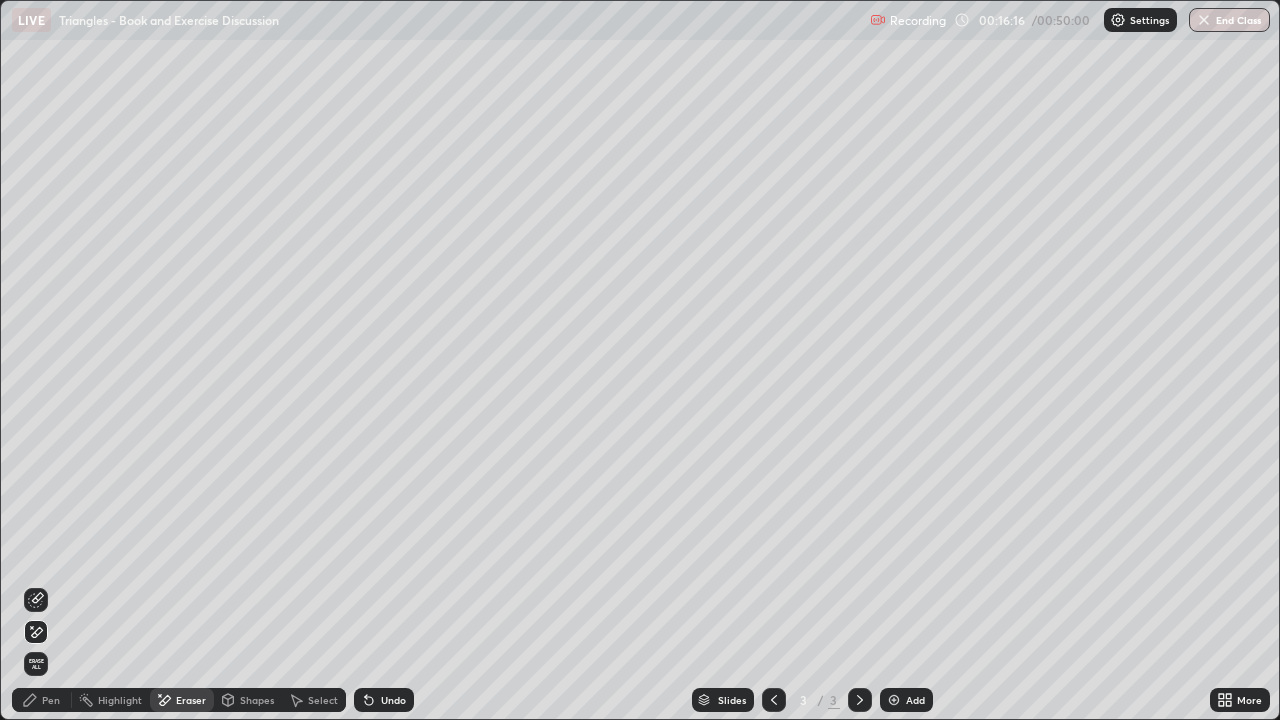 click on "Pen" at bounding box center (42, 700) 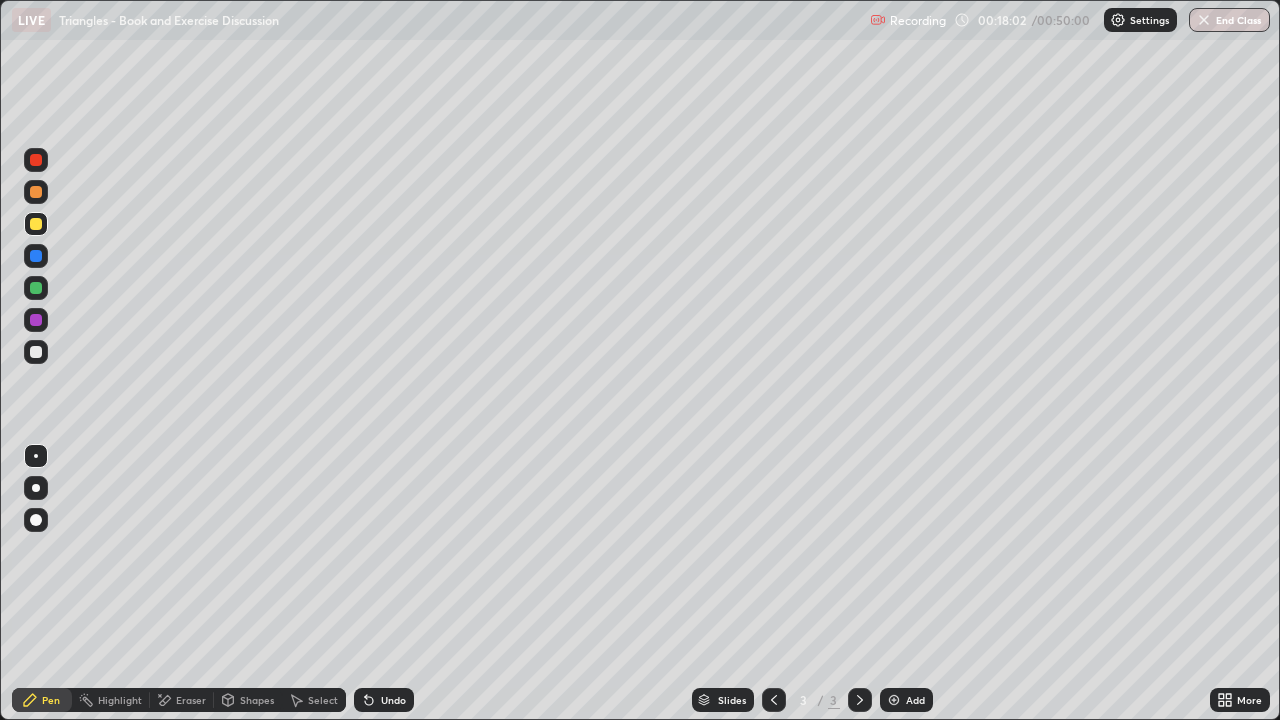 click on "Eraser" at bounding box center [191, 700] 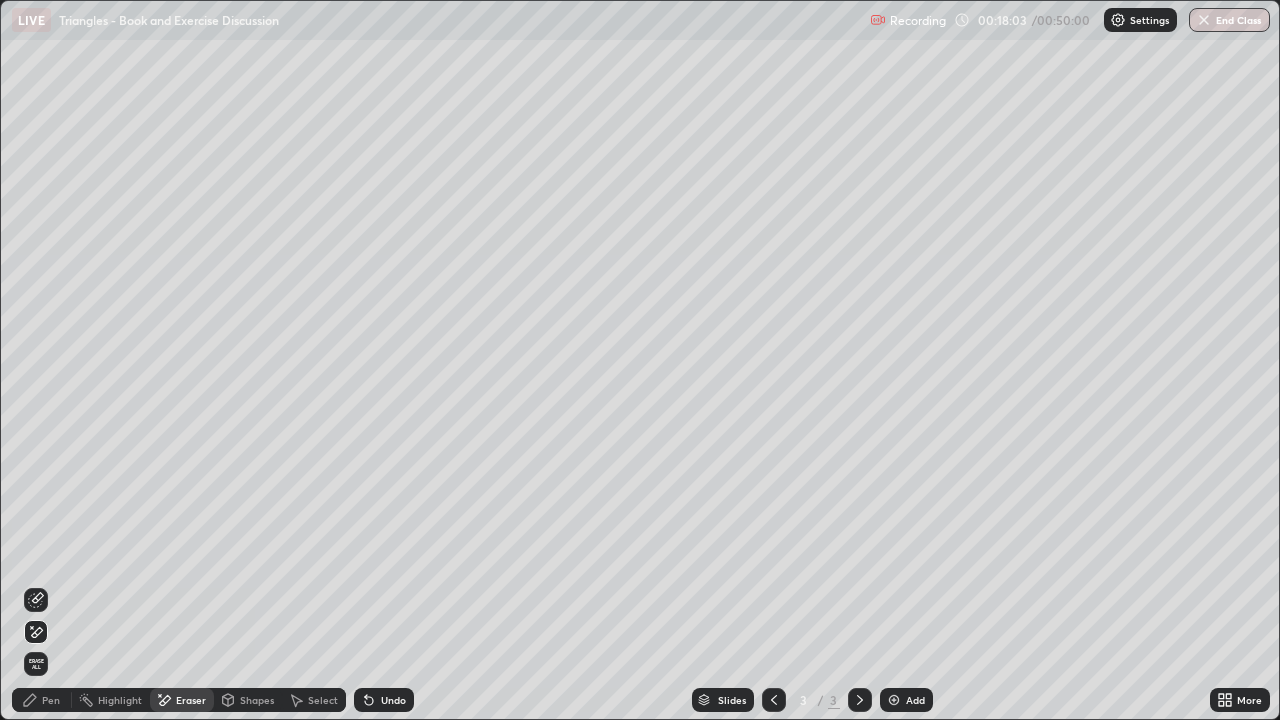 click 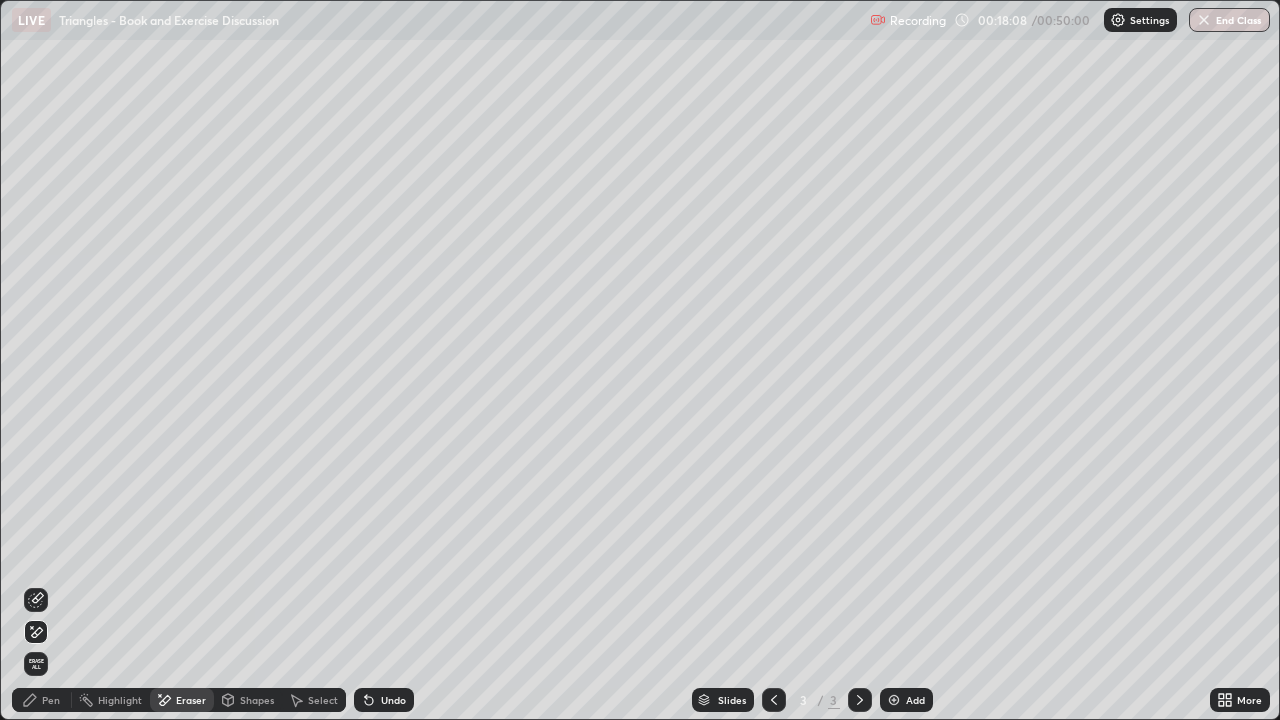 click on "Pen" at bounding box center (51, 700) 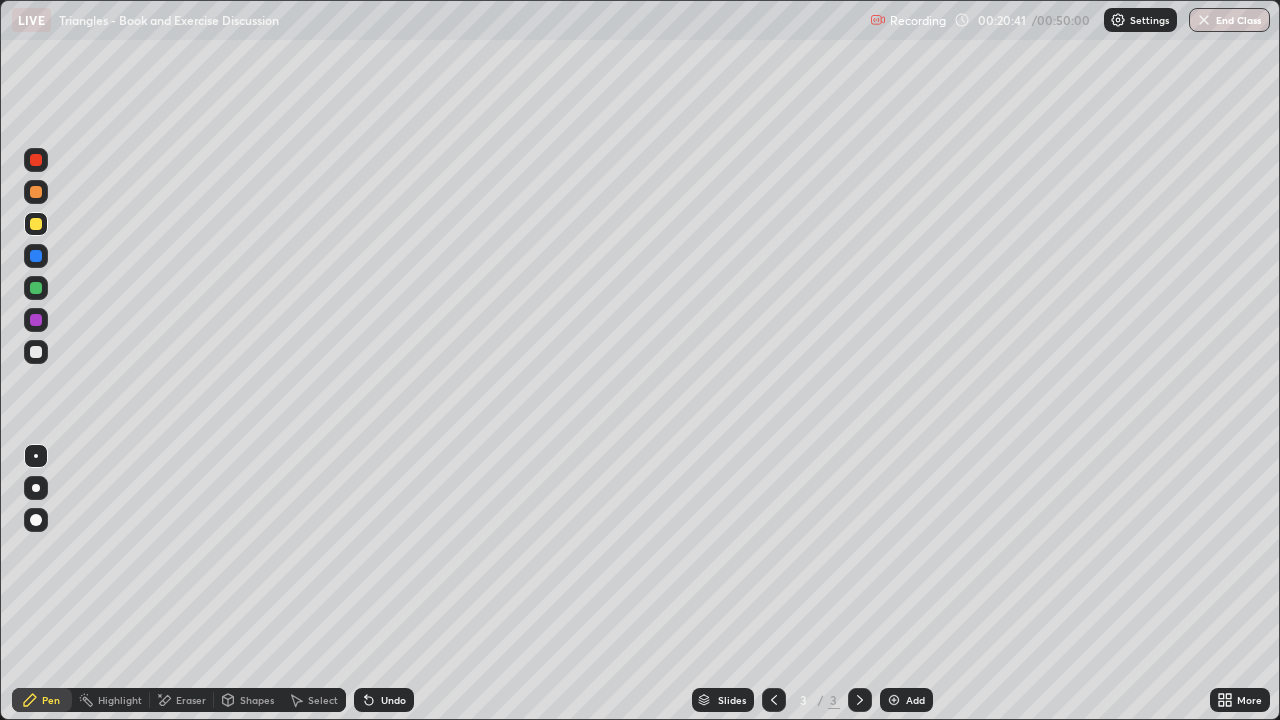 click at bounding box center [36, 352] 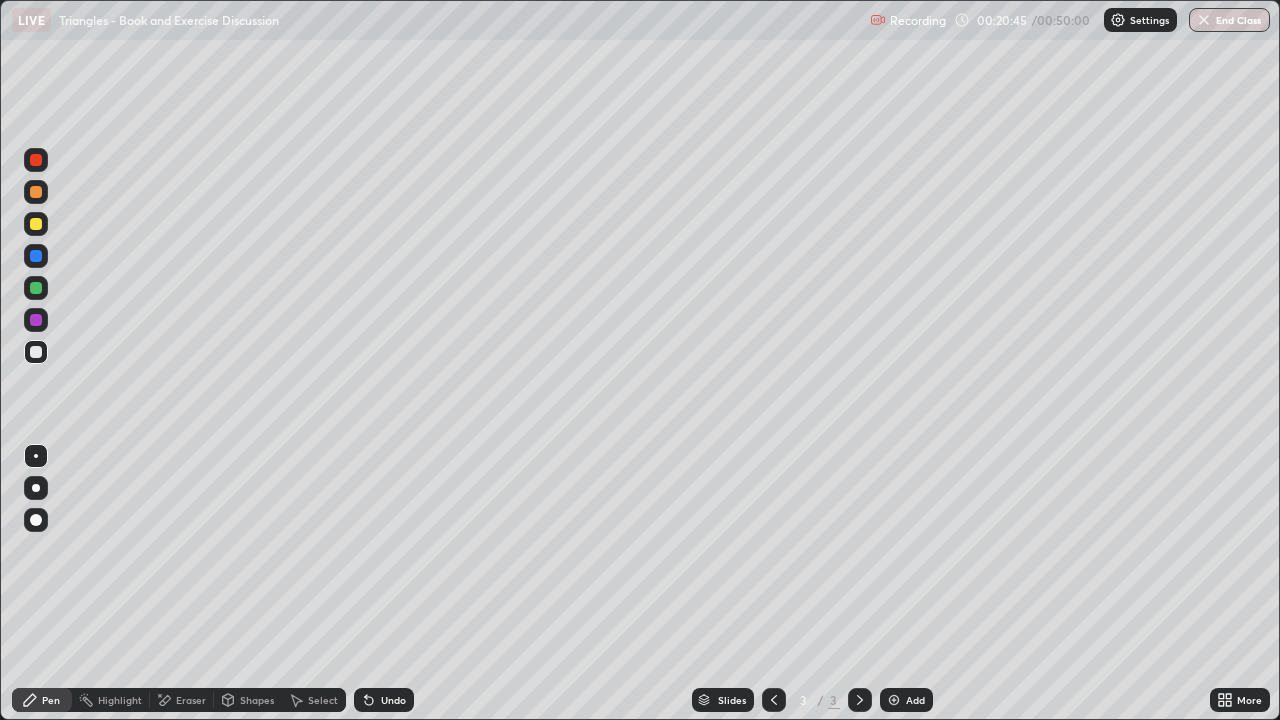 click at bounding box center [36, 320] 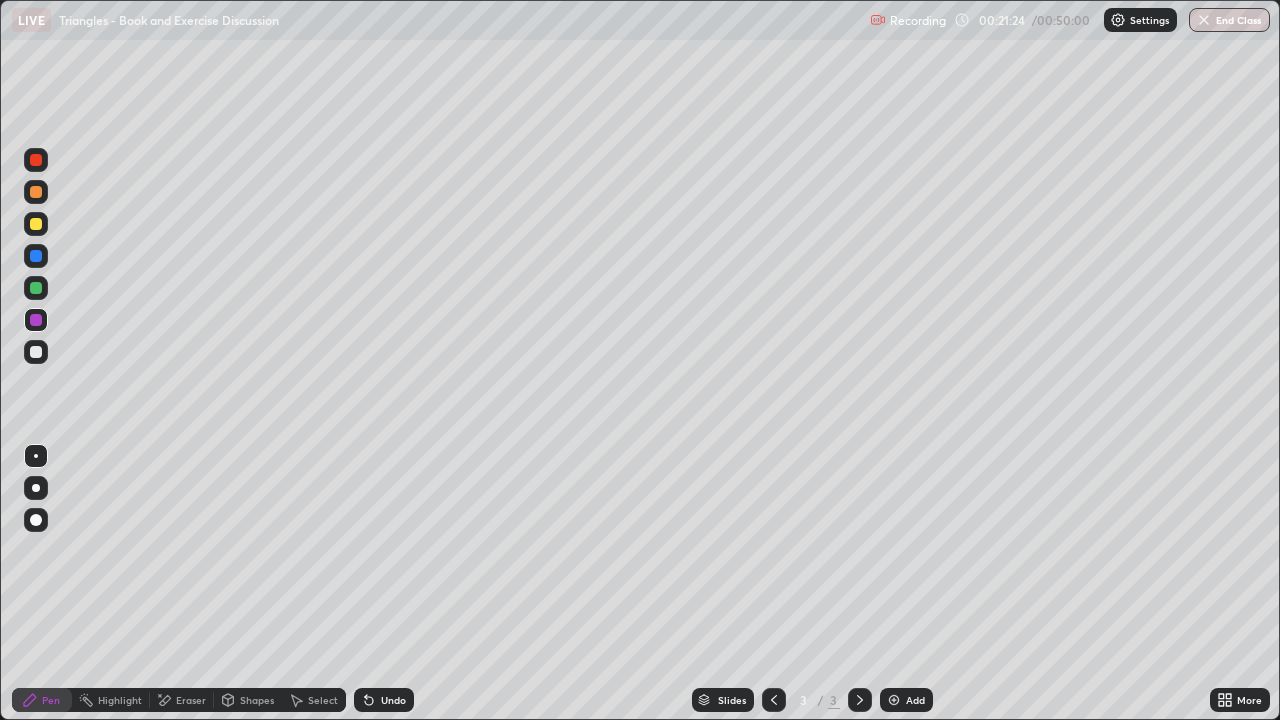click at bounding box center (36, 224) 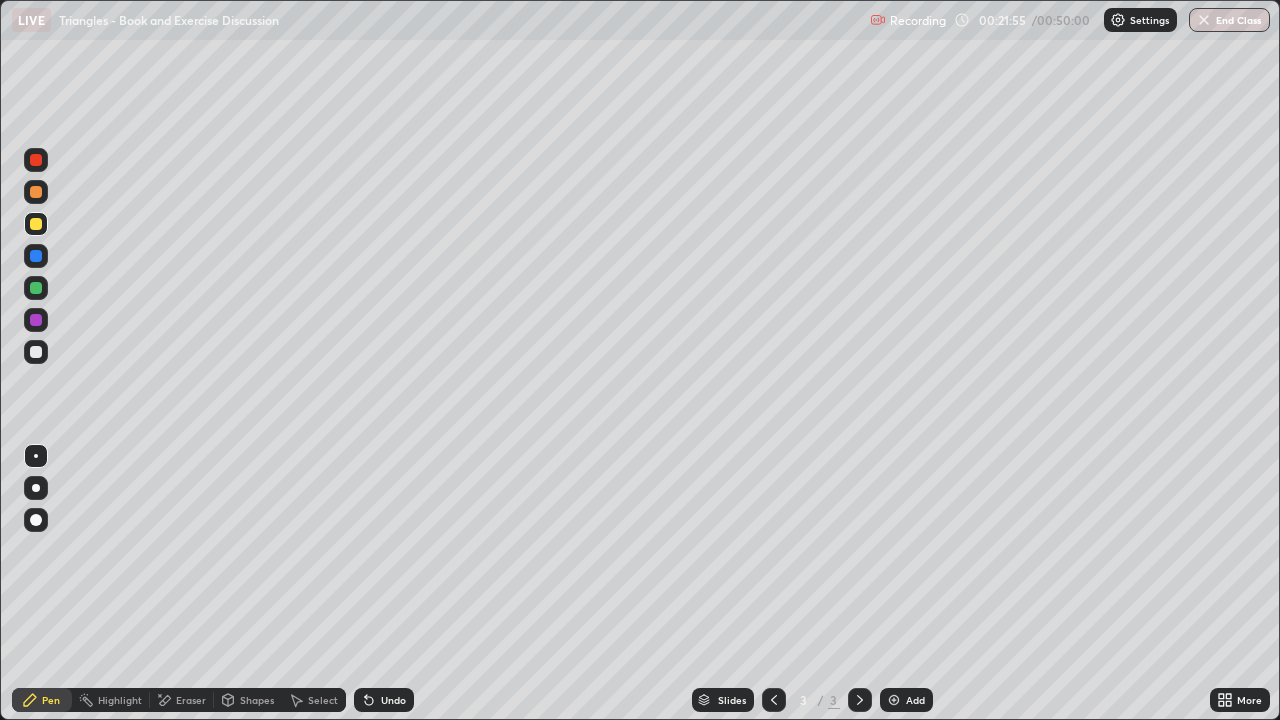 click on "Eraser" at bounding box center (191, 700) 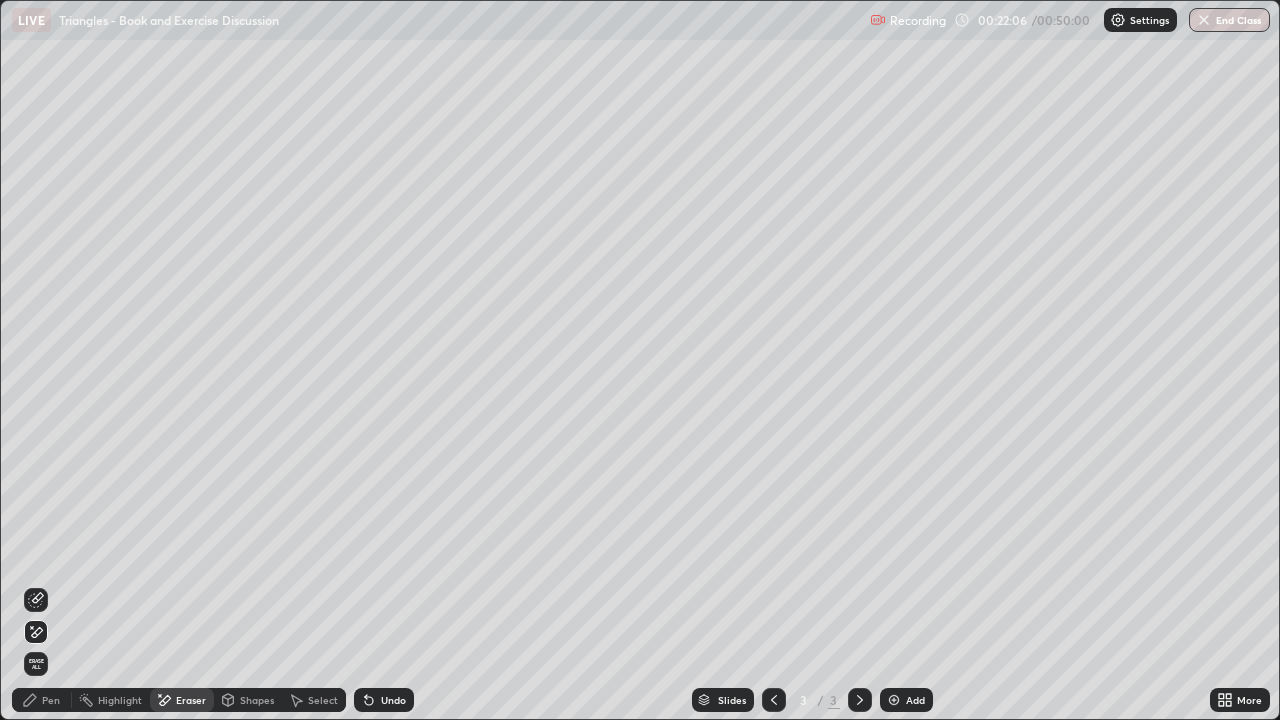 click on "Pen" at bounding box center [51, 700] 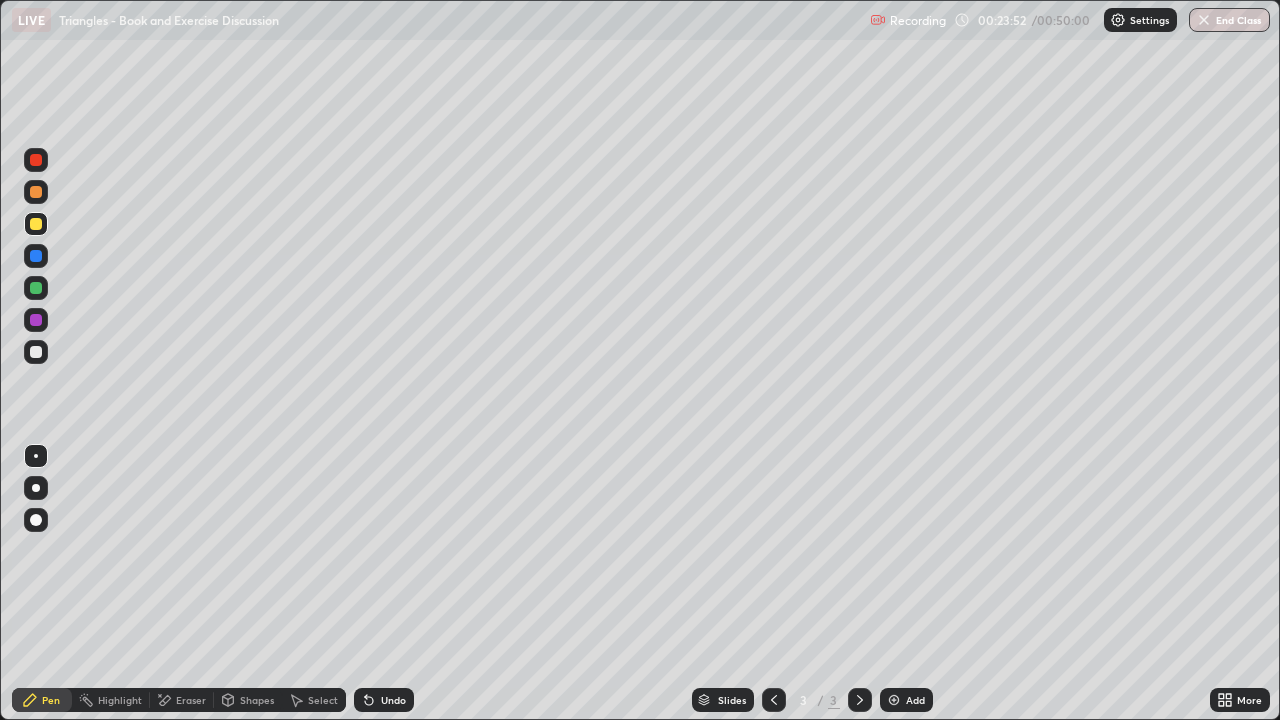 click on "Eraser" at bounding box center [191, 700] 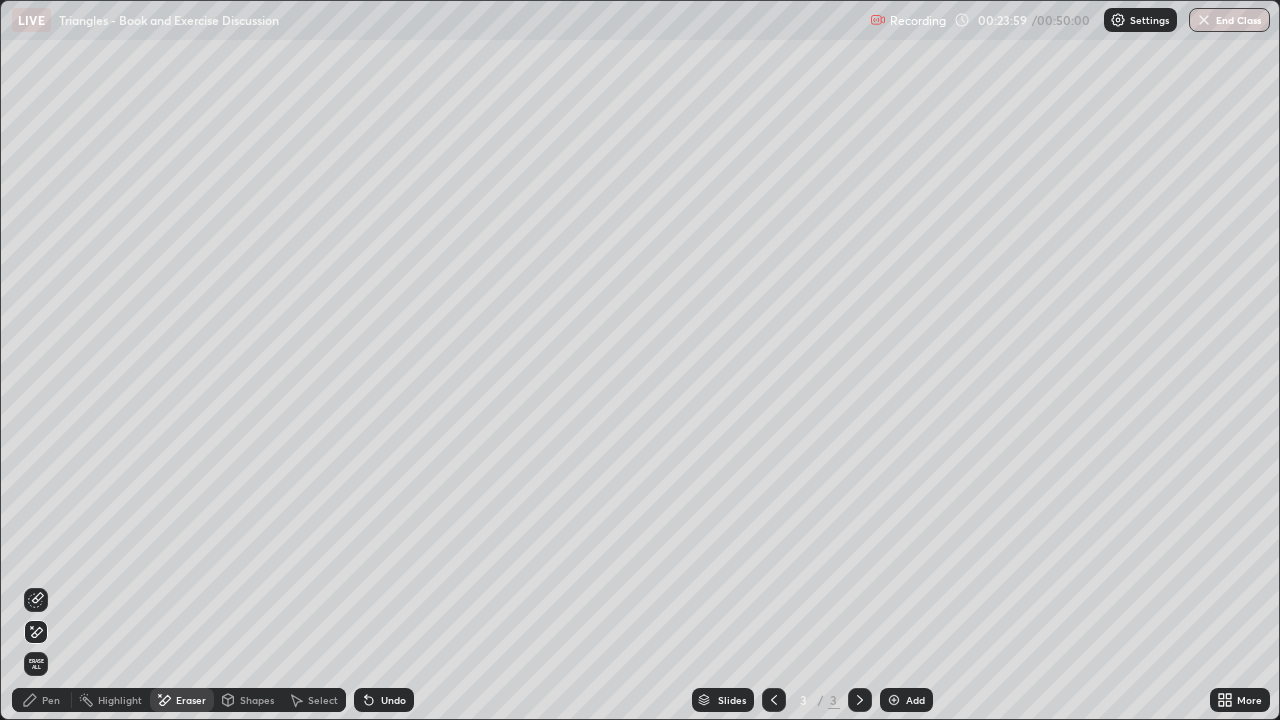 click 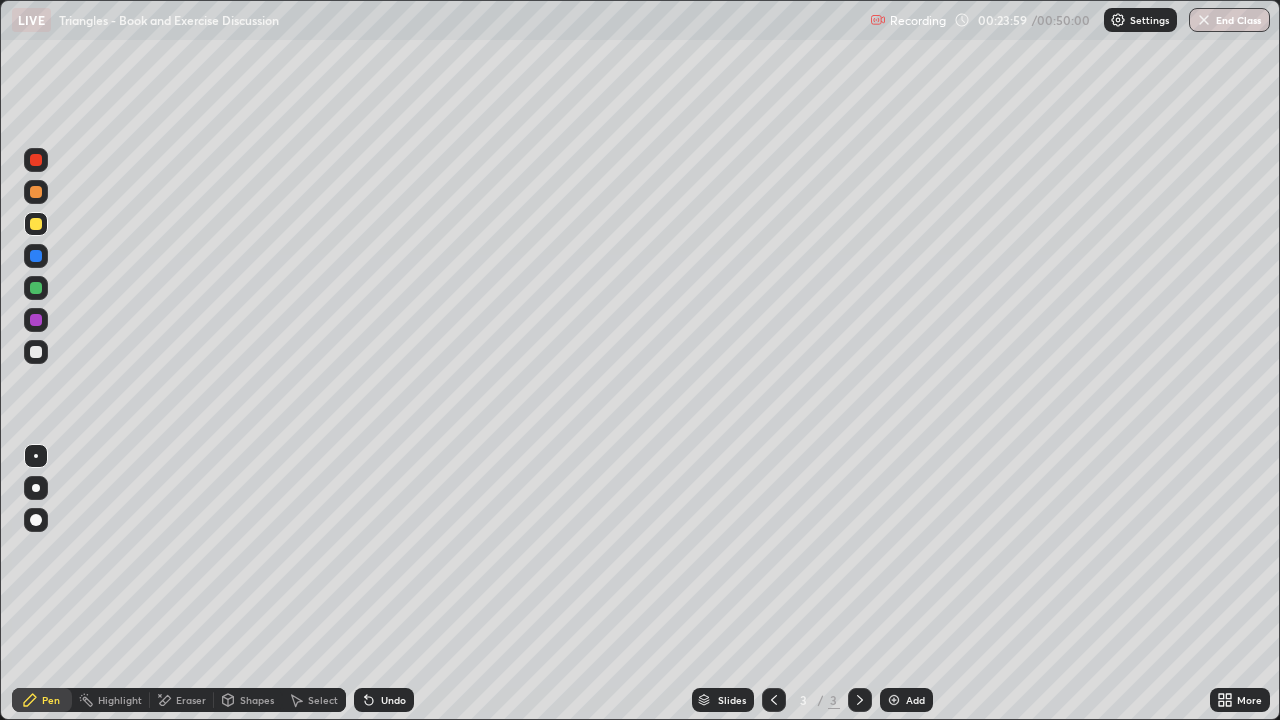 click 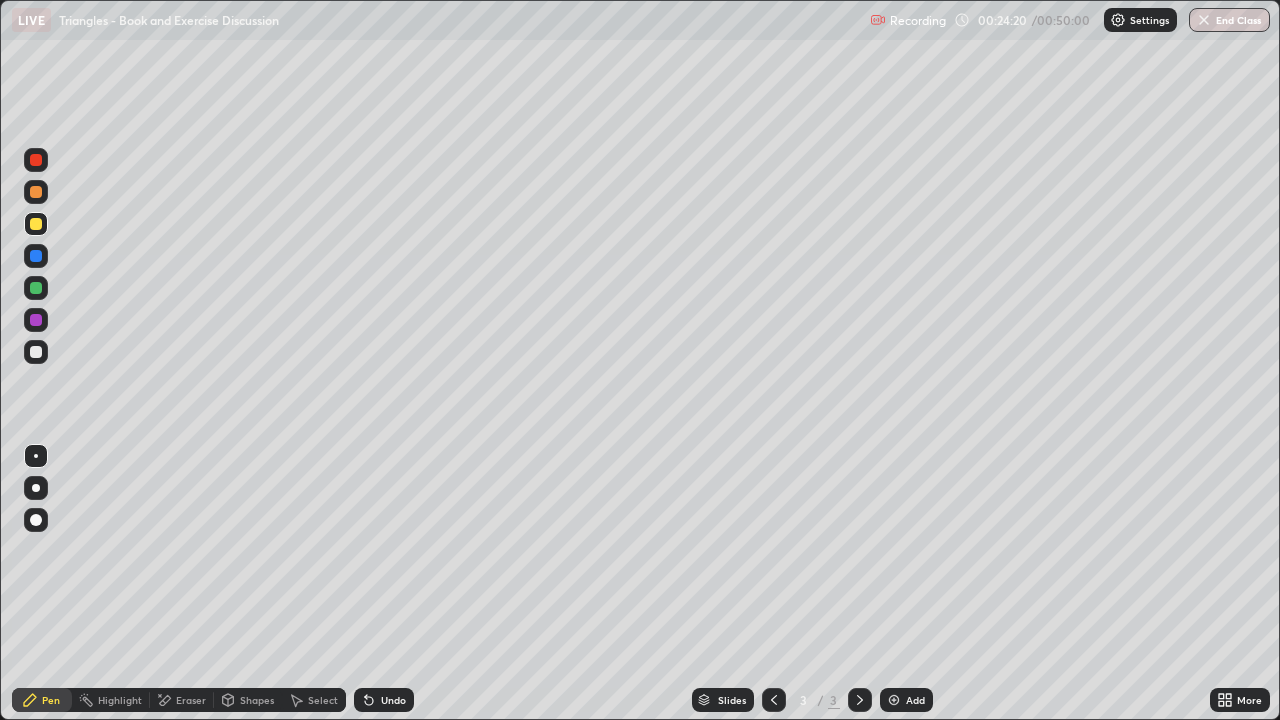 click 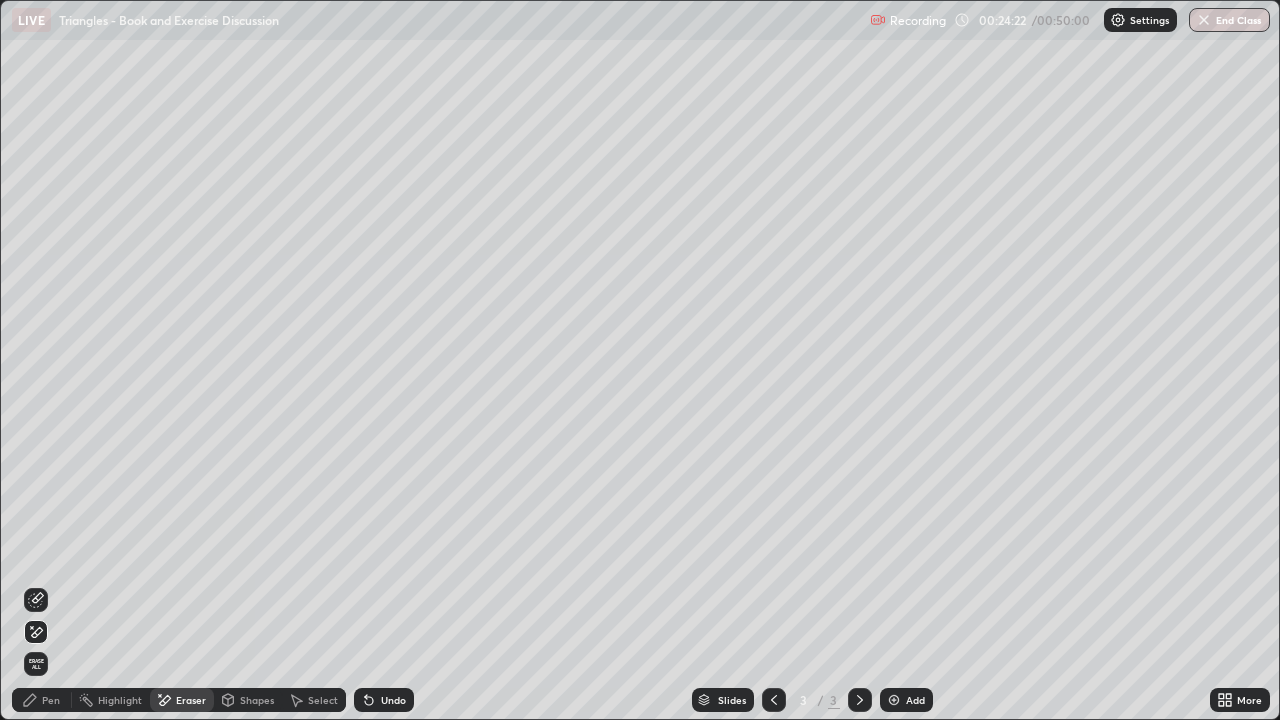 click on "Pen" at bounding box center (51, 700) 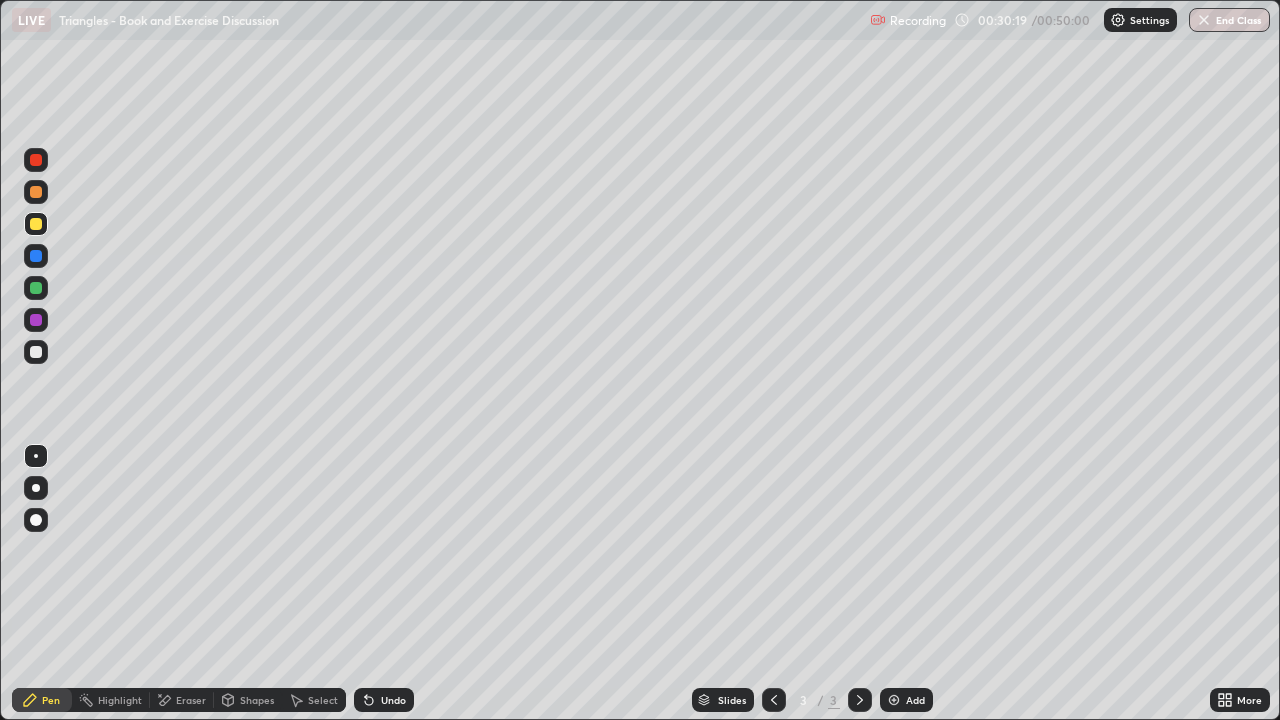 click on "Add" at bounding box center [915, 700] 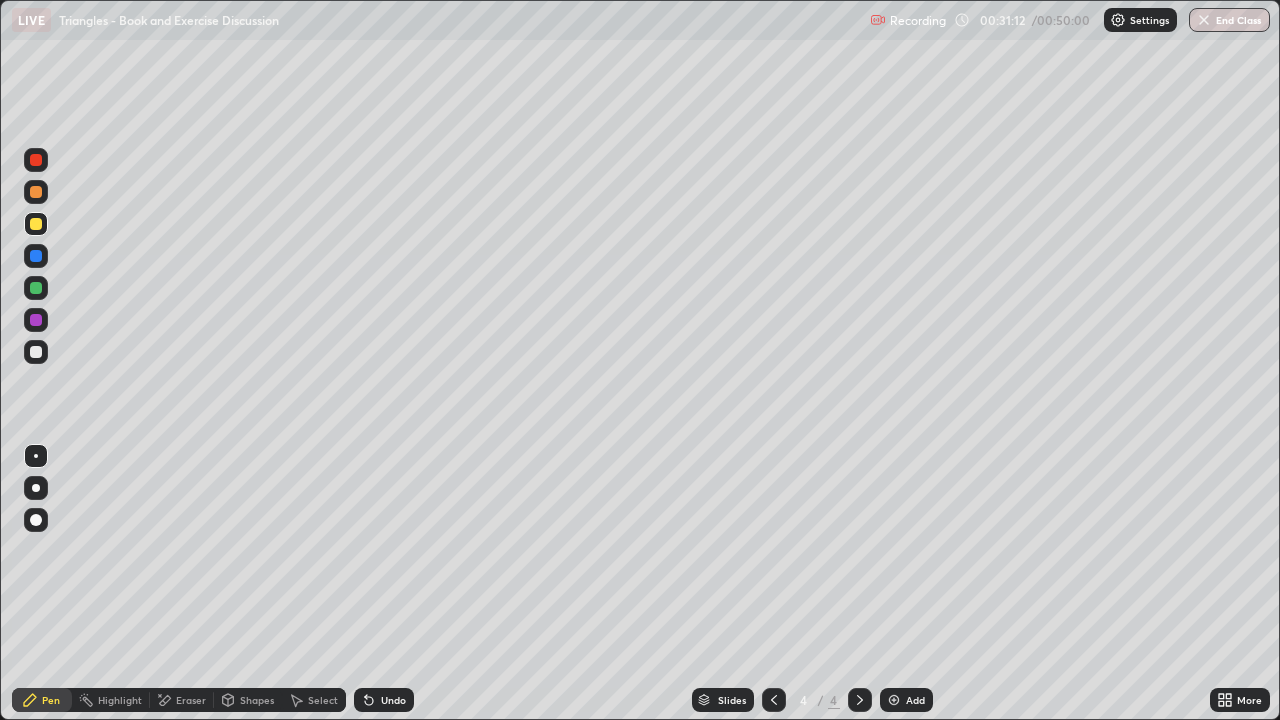 click on "Eraser" at bounding box center (191, 700) 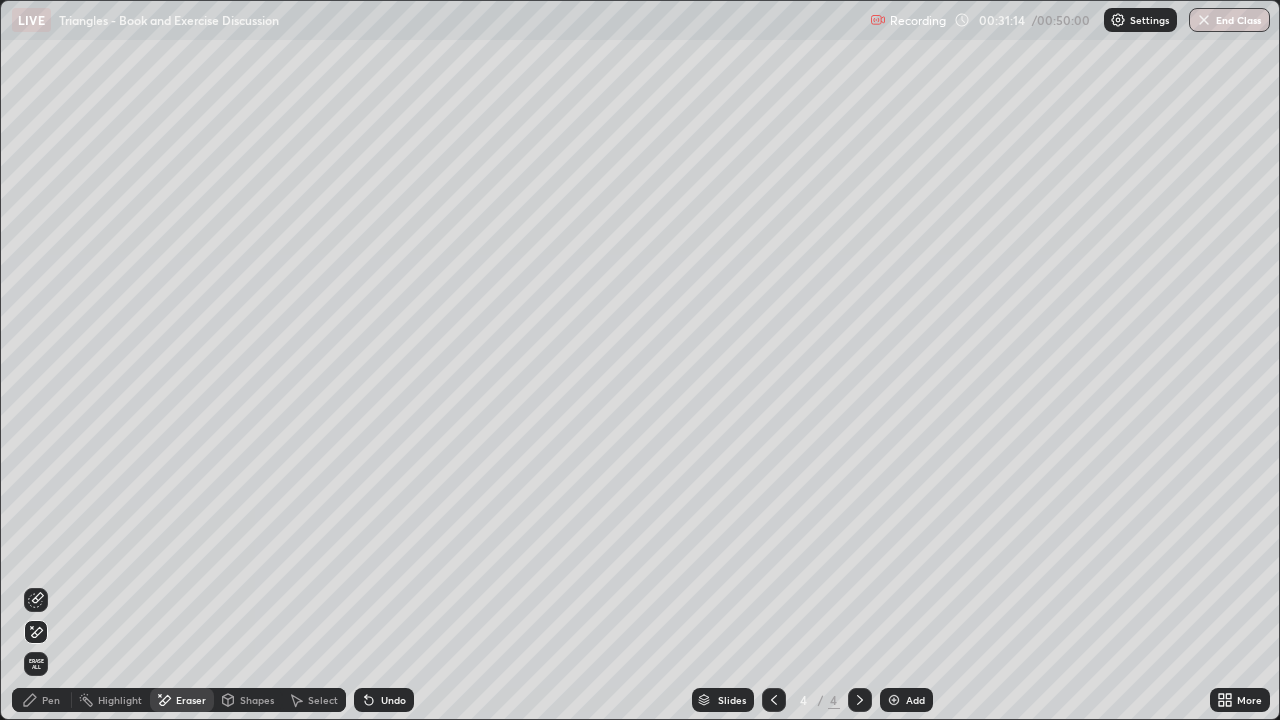 click on "Pen" at bounding box center (51, 700) 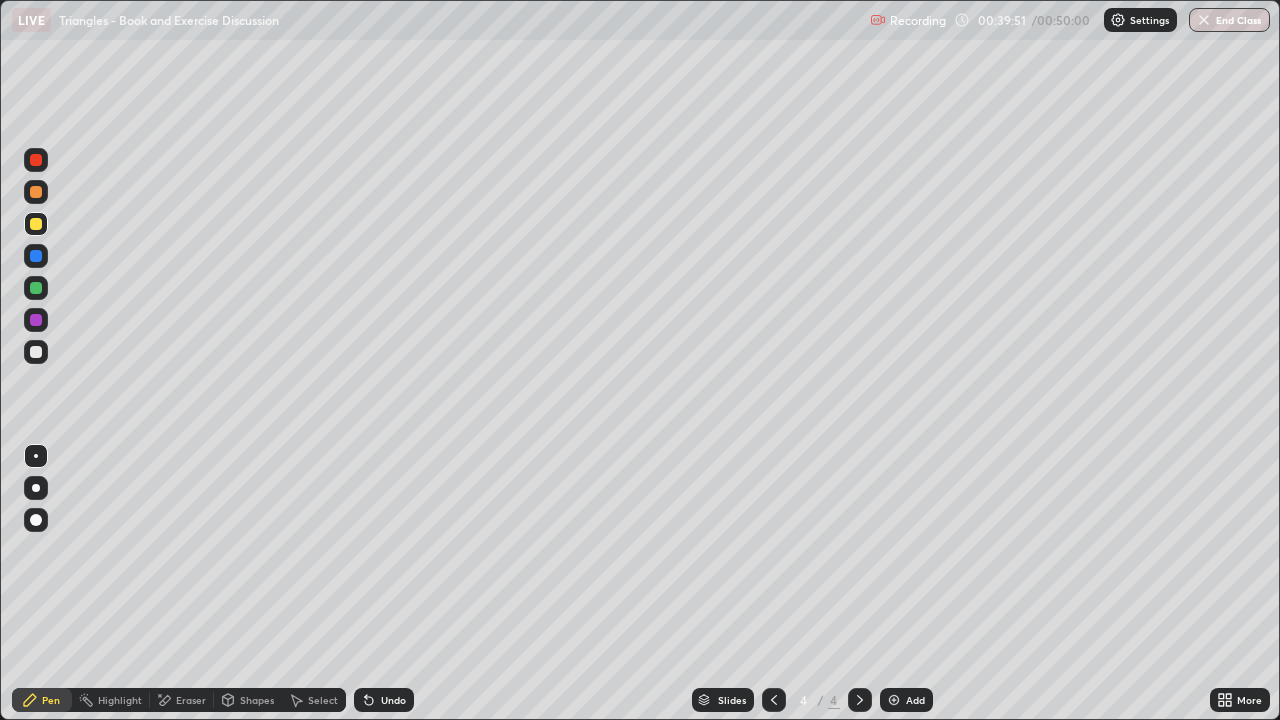 click on "Add" at bounding box center [906, 700] 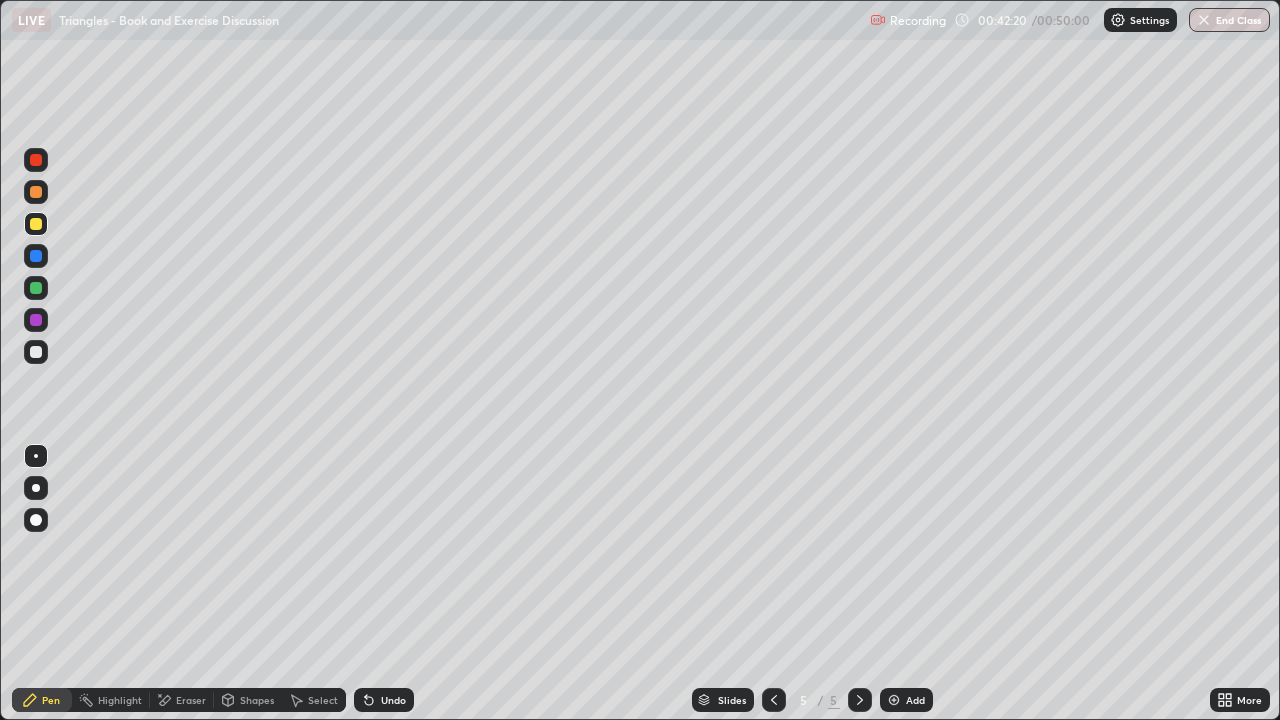 click on "Eraser" at bounding box center (191, 700) 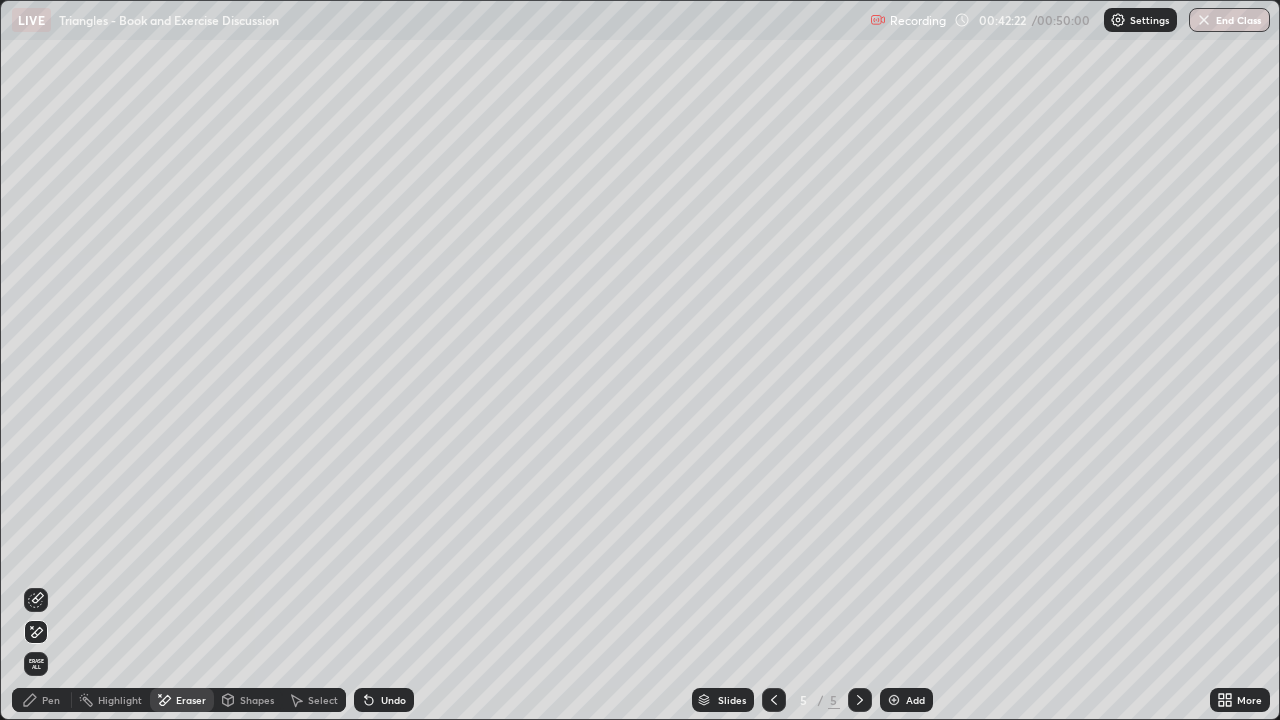 click on "Pen" at bounding box center [51, 700] 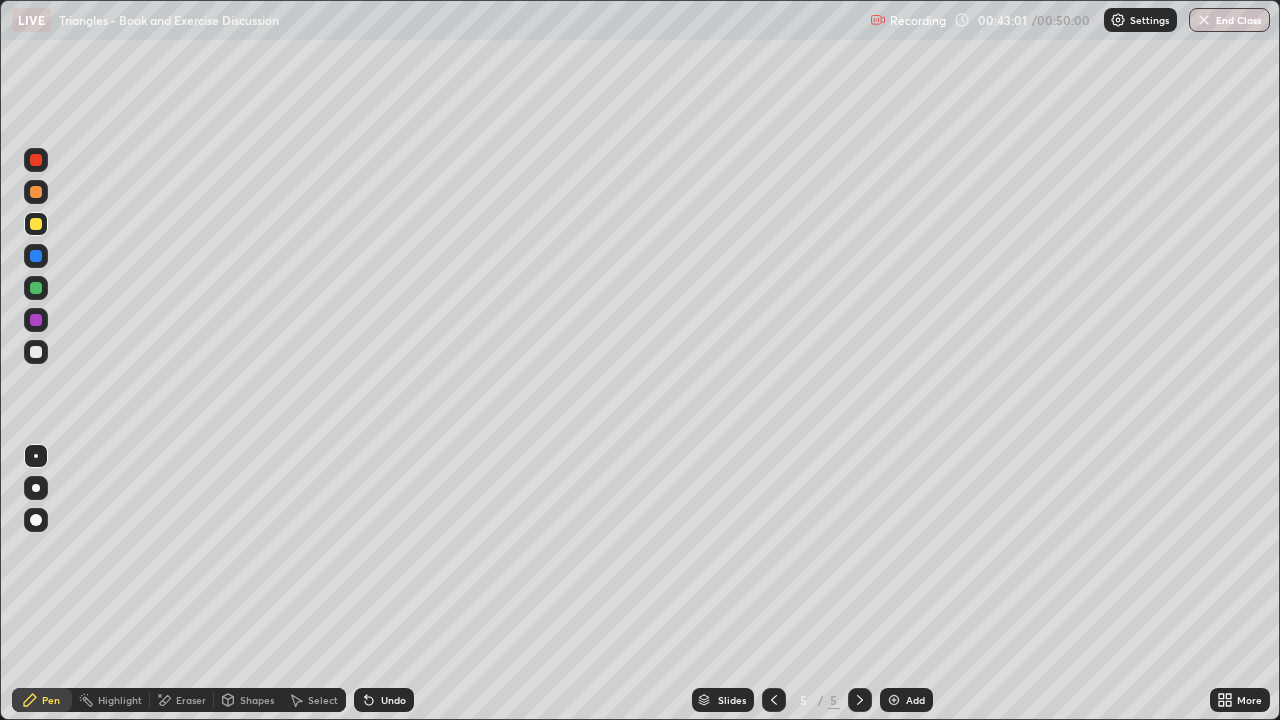 click on "Undo" at bounding box center (384, 700) 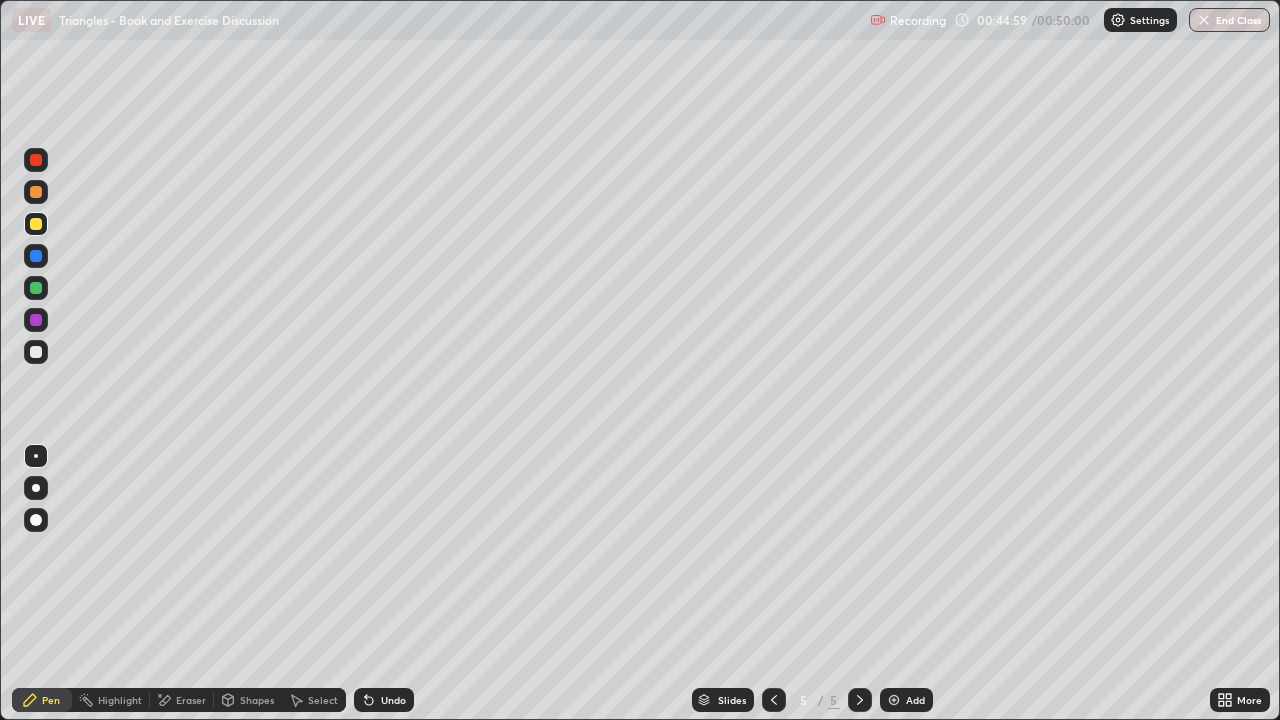 click on "Add" at bounding box center [915, 700] 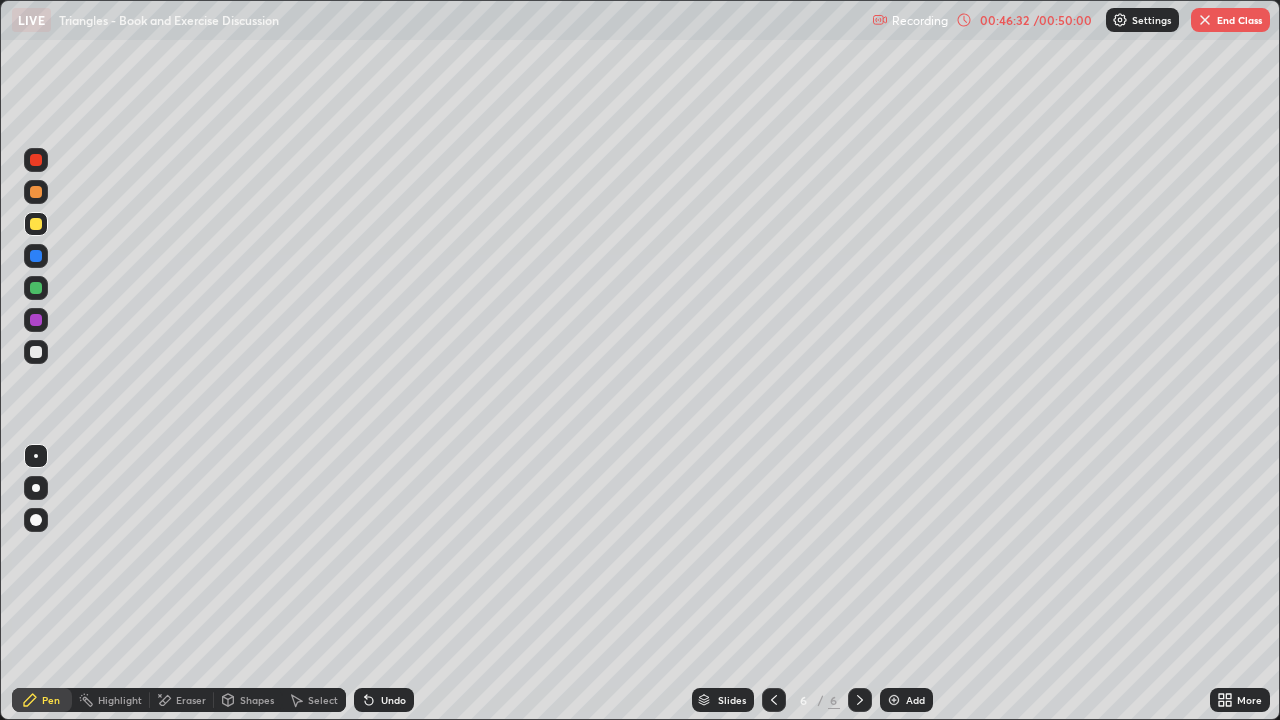 click on "00:46:32" at bounding box center [1004, 20] 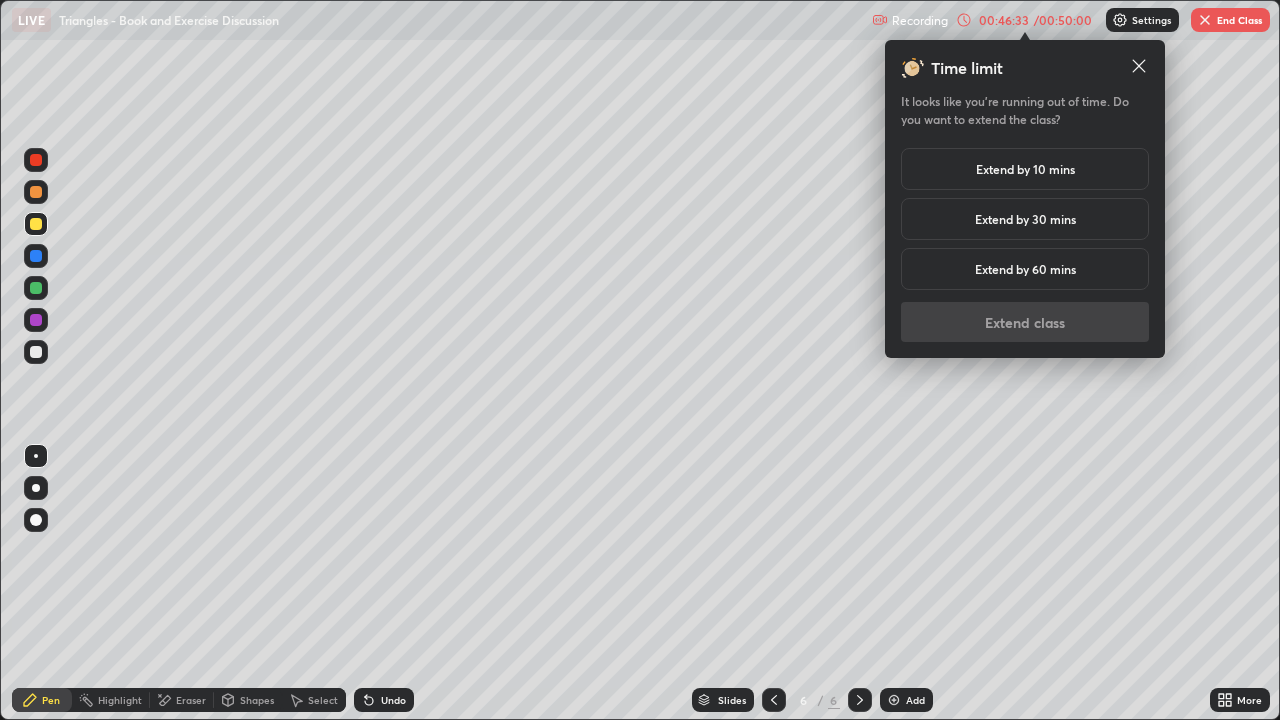 click on "Extend by 10 mins" at bounding box center (1025, 169) 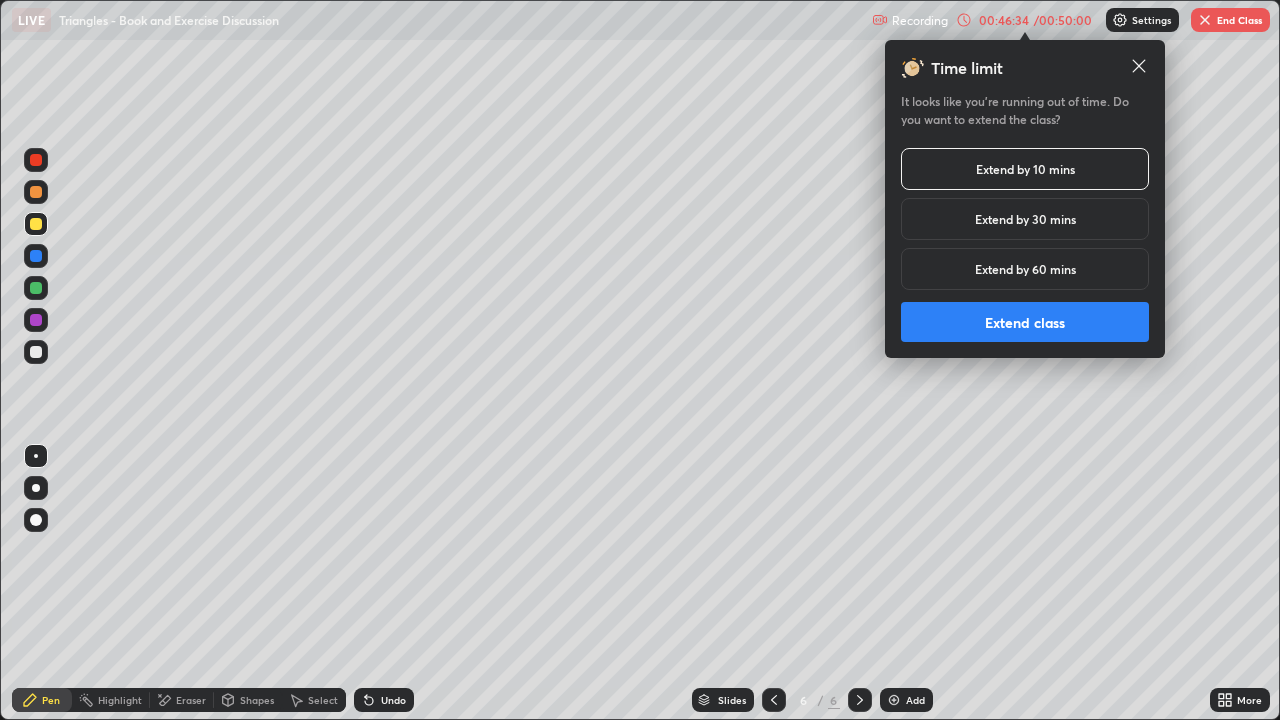 click on "Extend class" at bounding box center [1025, 322] 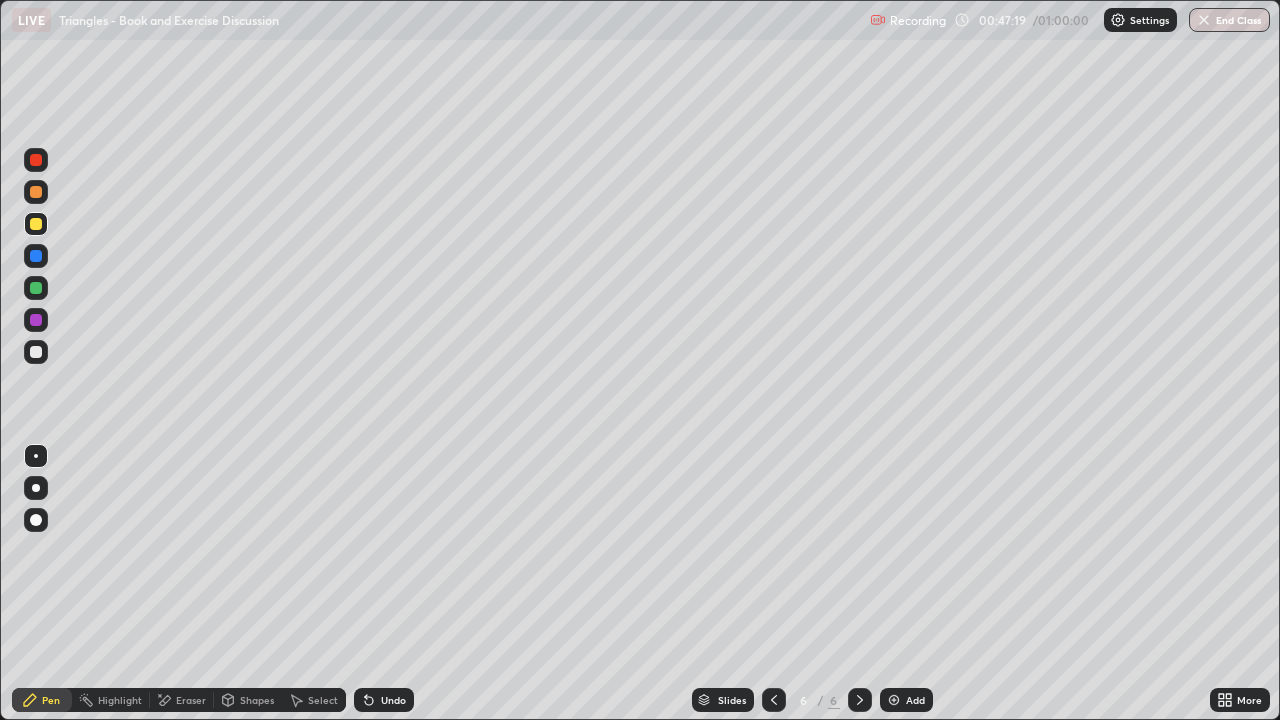 click at bounding box center [894, 700] 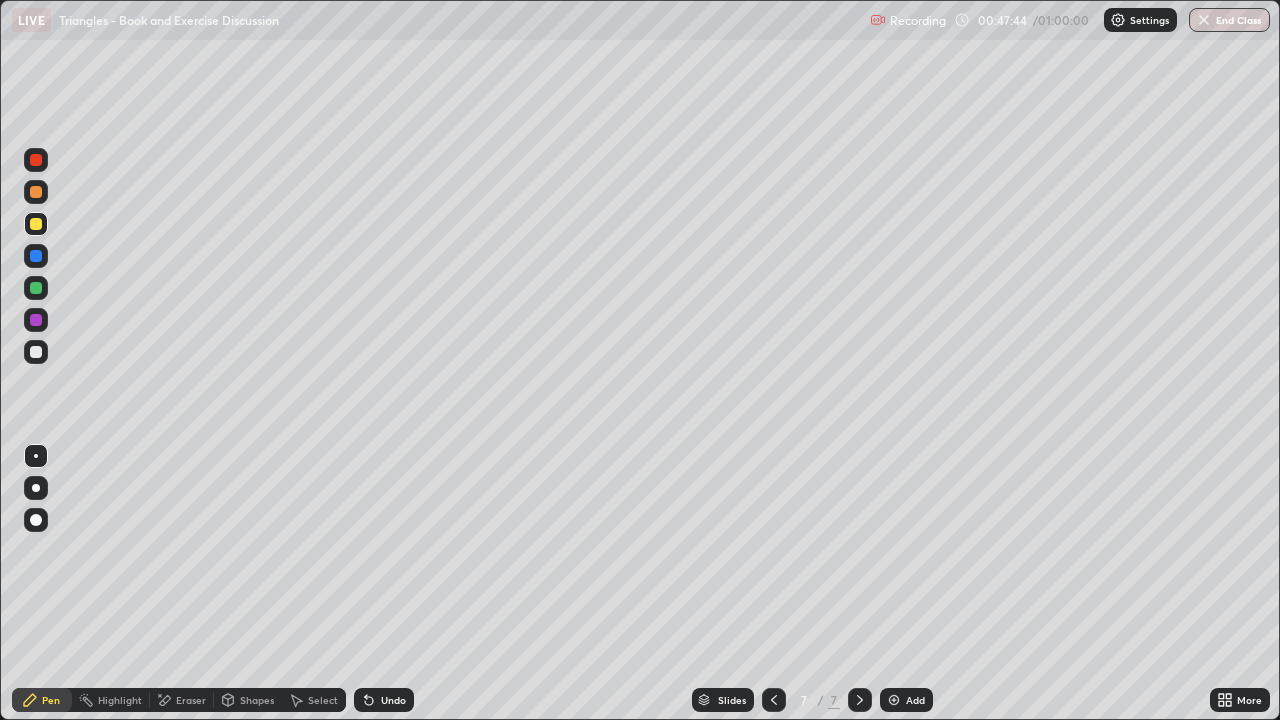 click on "Undo" at bounding box center (384, 700) 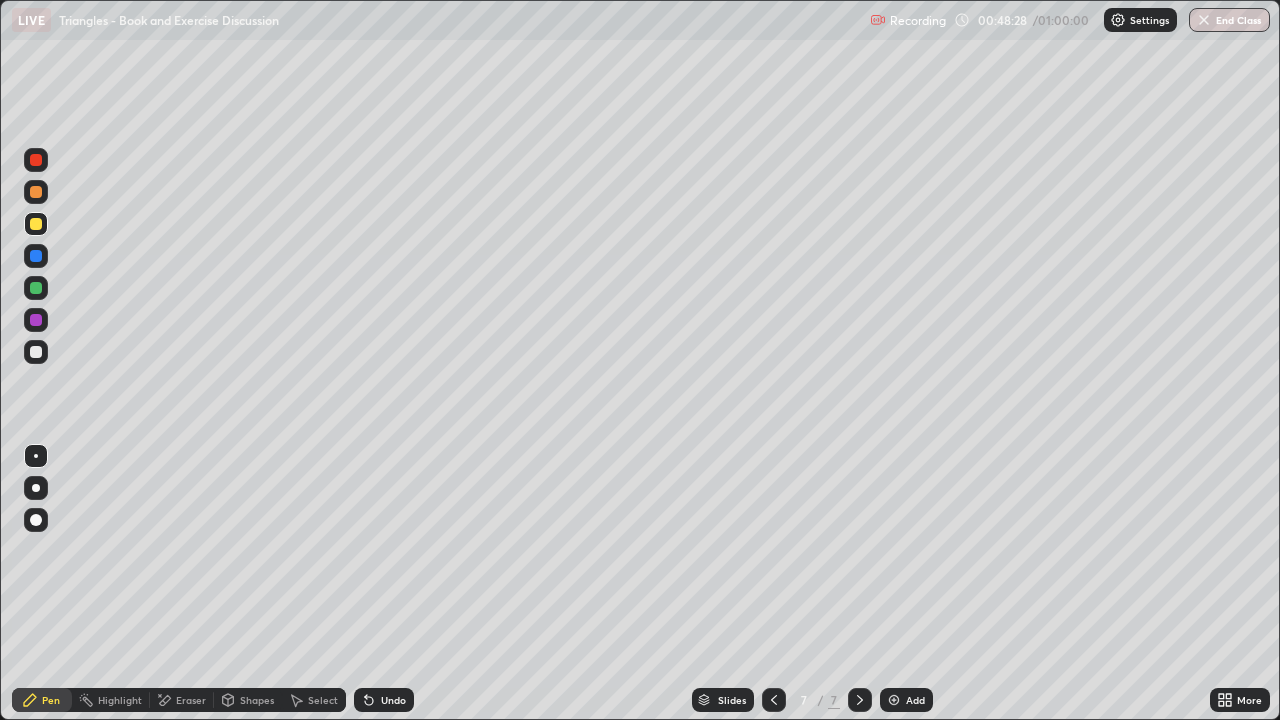 click on "Eraser" at bounding box center (191, 700) 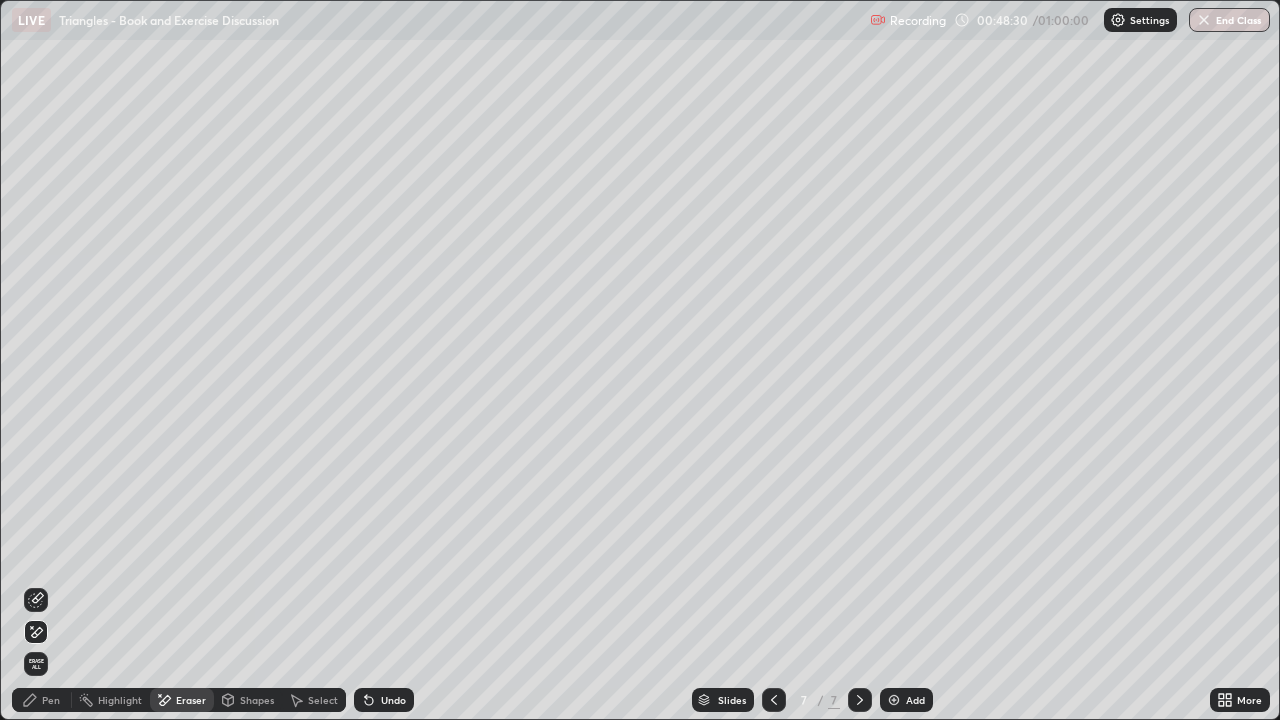 click on "Pen" at bounding box center (51, 700) 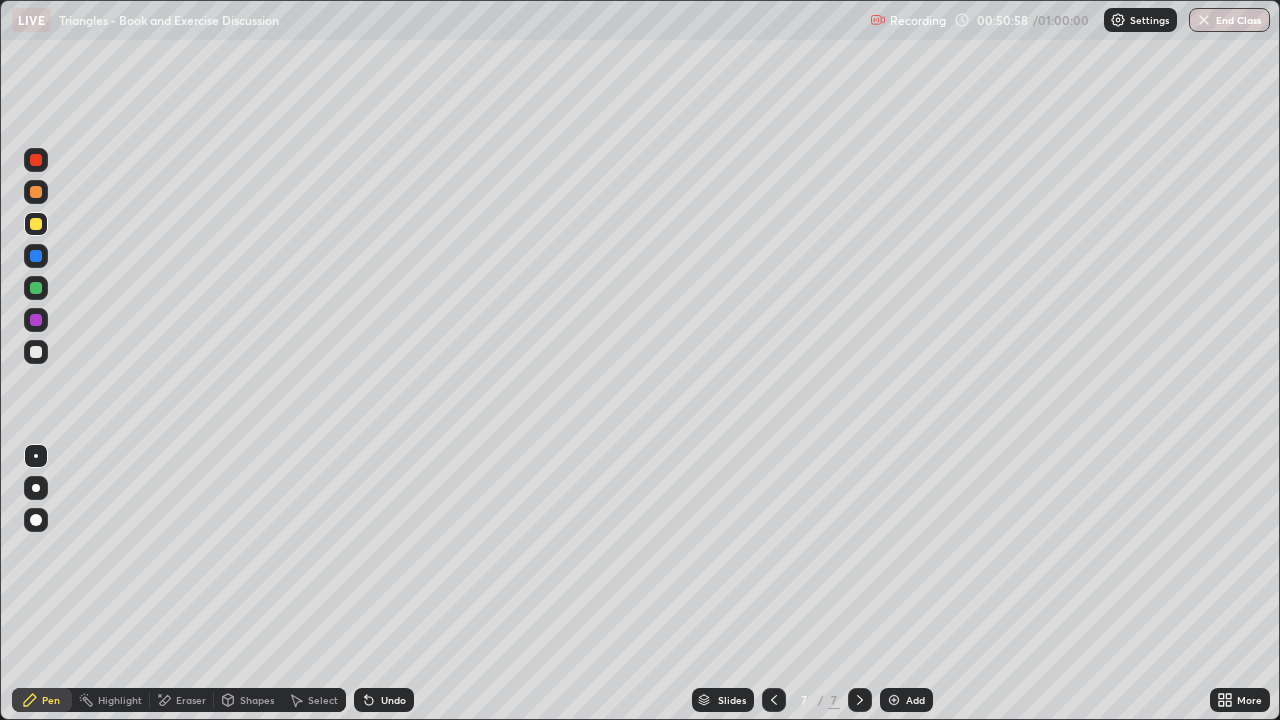 click on "End Class" at bounding box center (1229, 20) 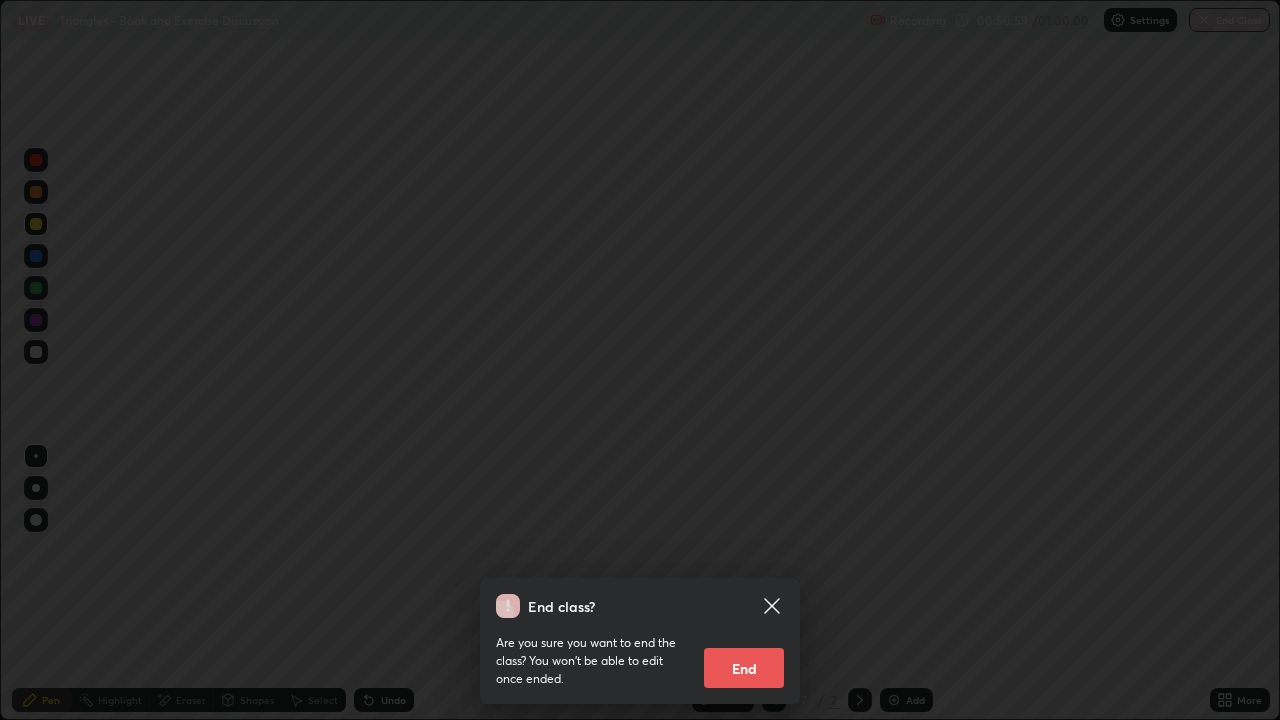 click on "End" at bounding box center [744, 668] 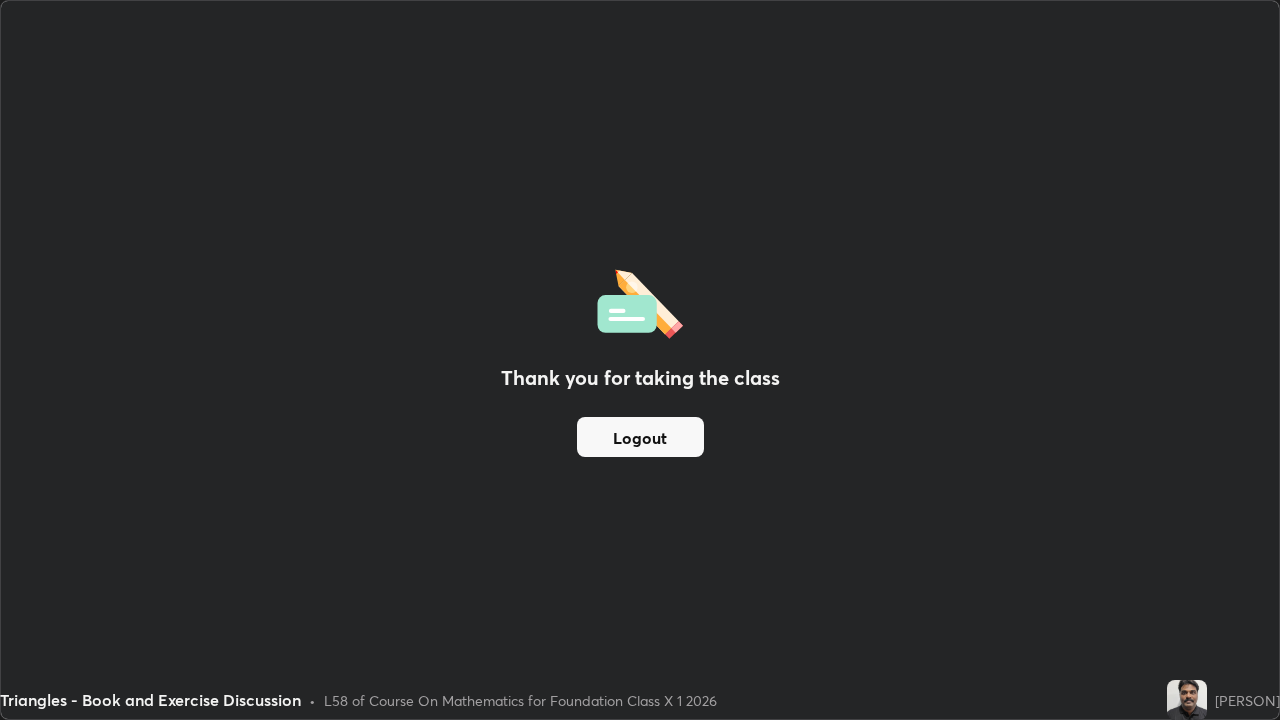 click on "Logout" at bounding box center [640, 437] 